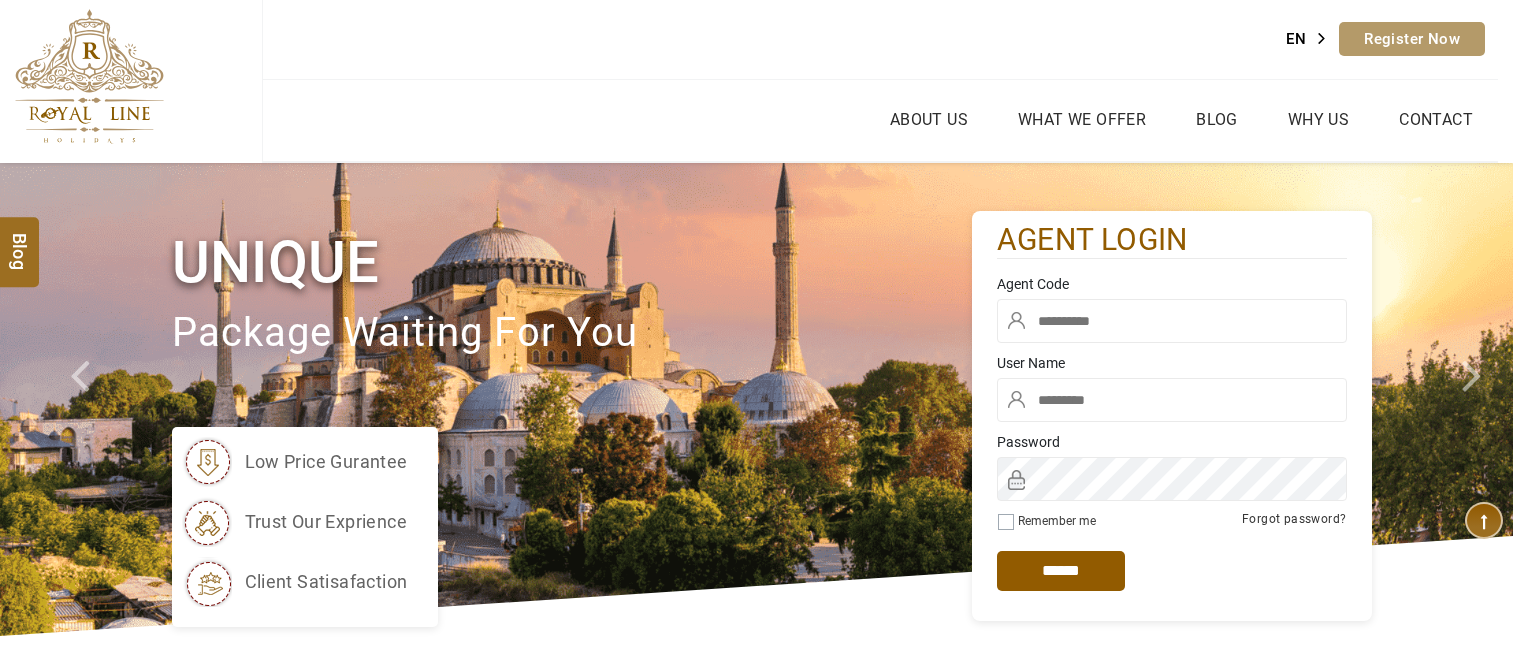 scroll, scrollTop: 0, scrollLeft: 0, axis: both 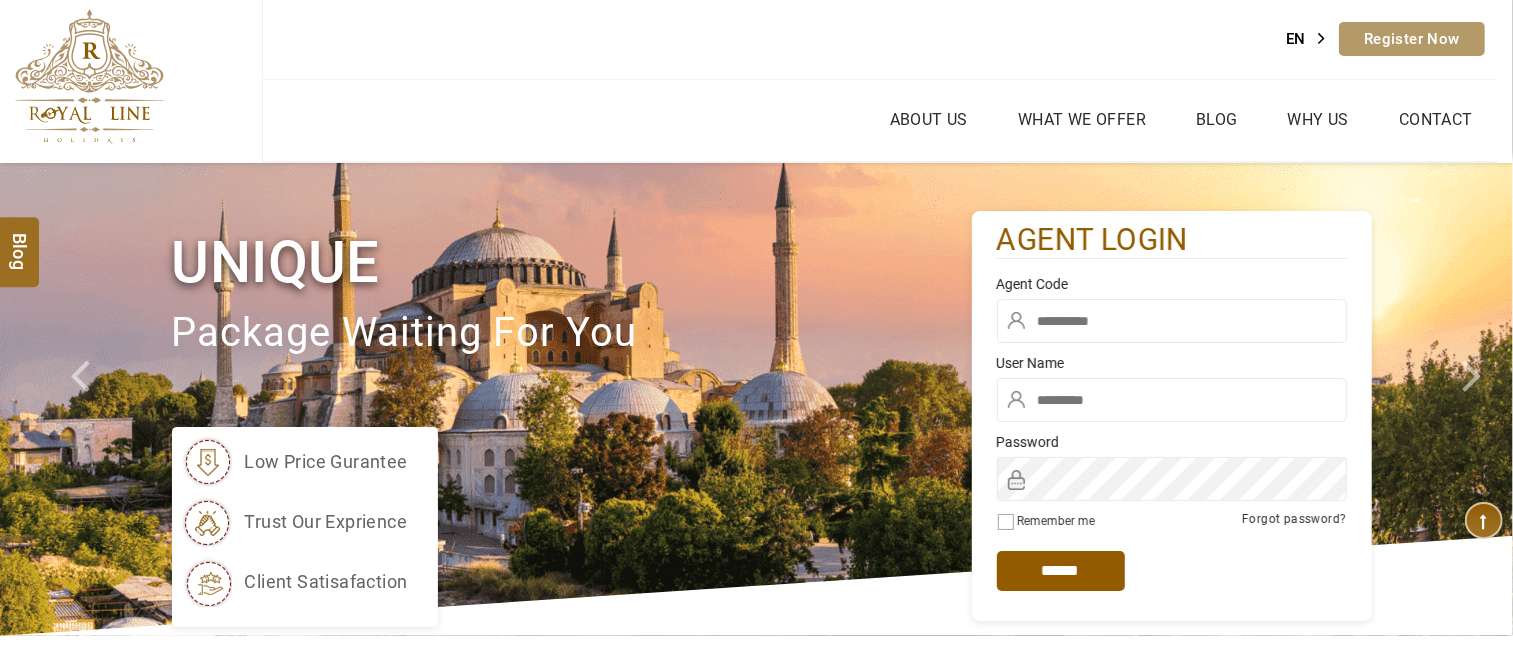 type on "******" 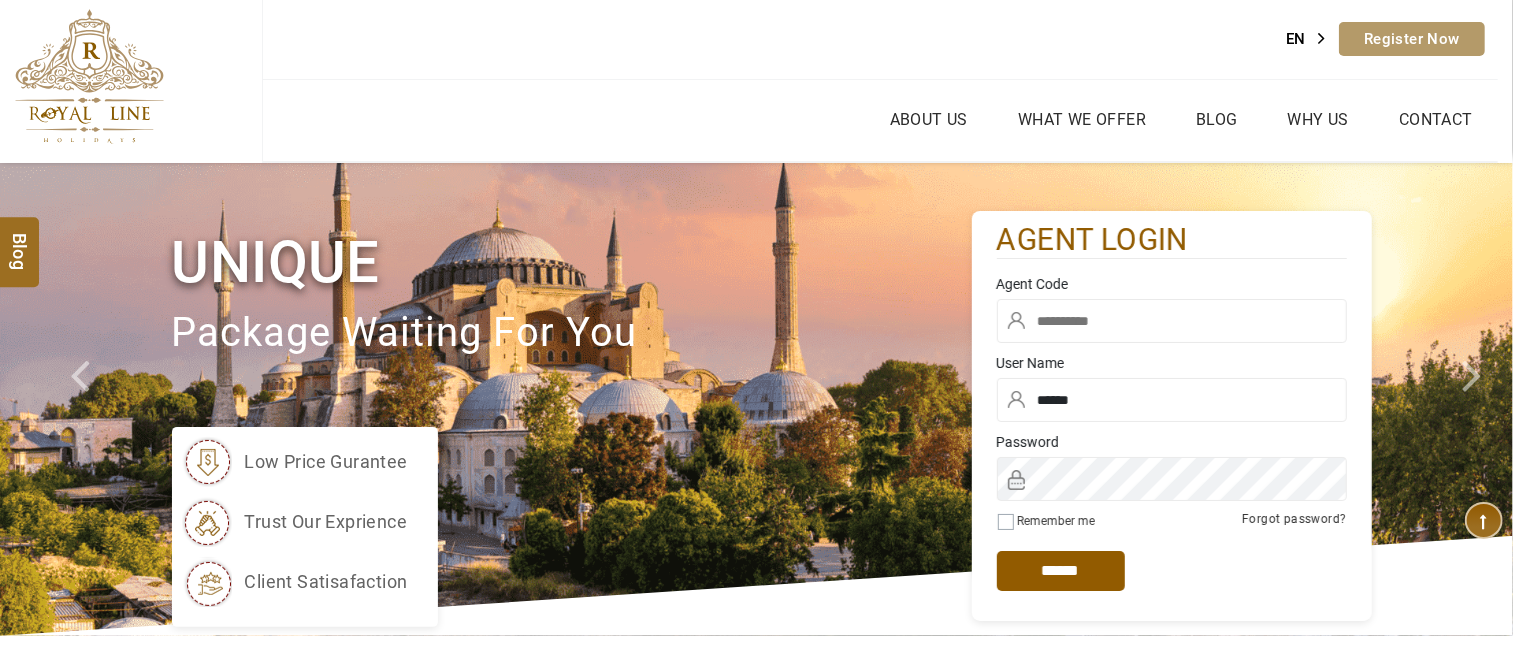 click at bounding box center [1172, 321] 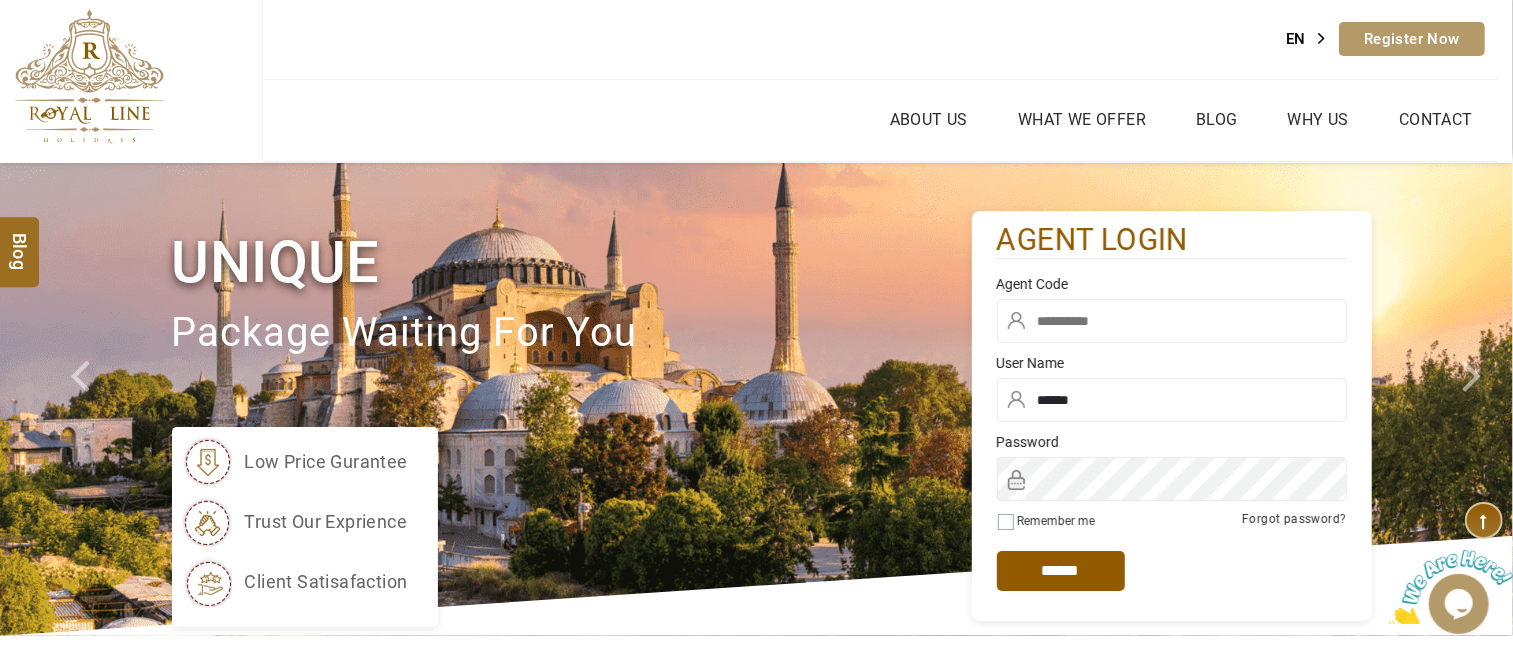 scroll, scrollTop: 0, scrollLeft: 0, axis: both 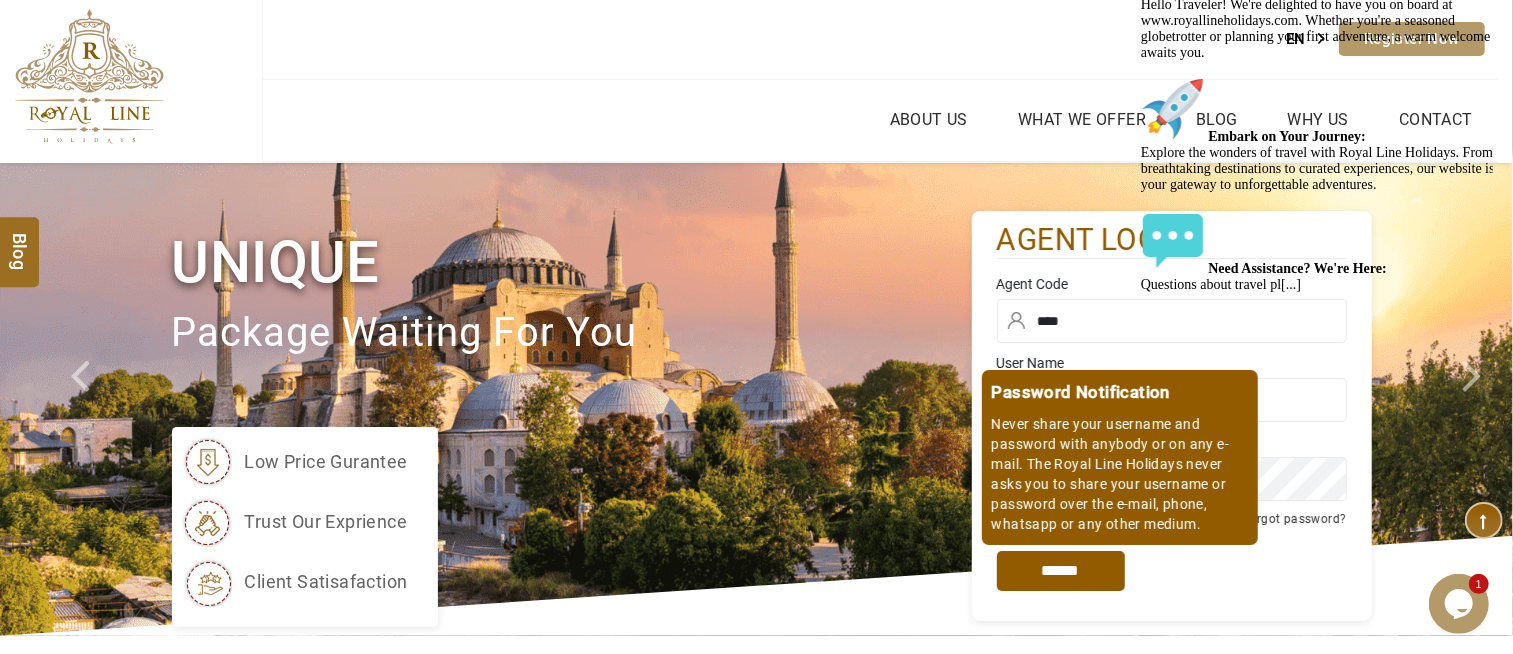type on "****" 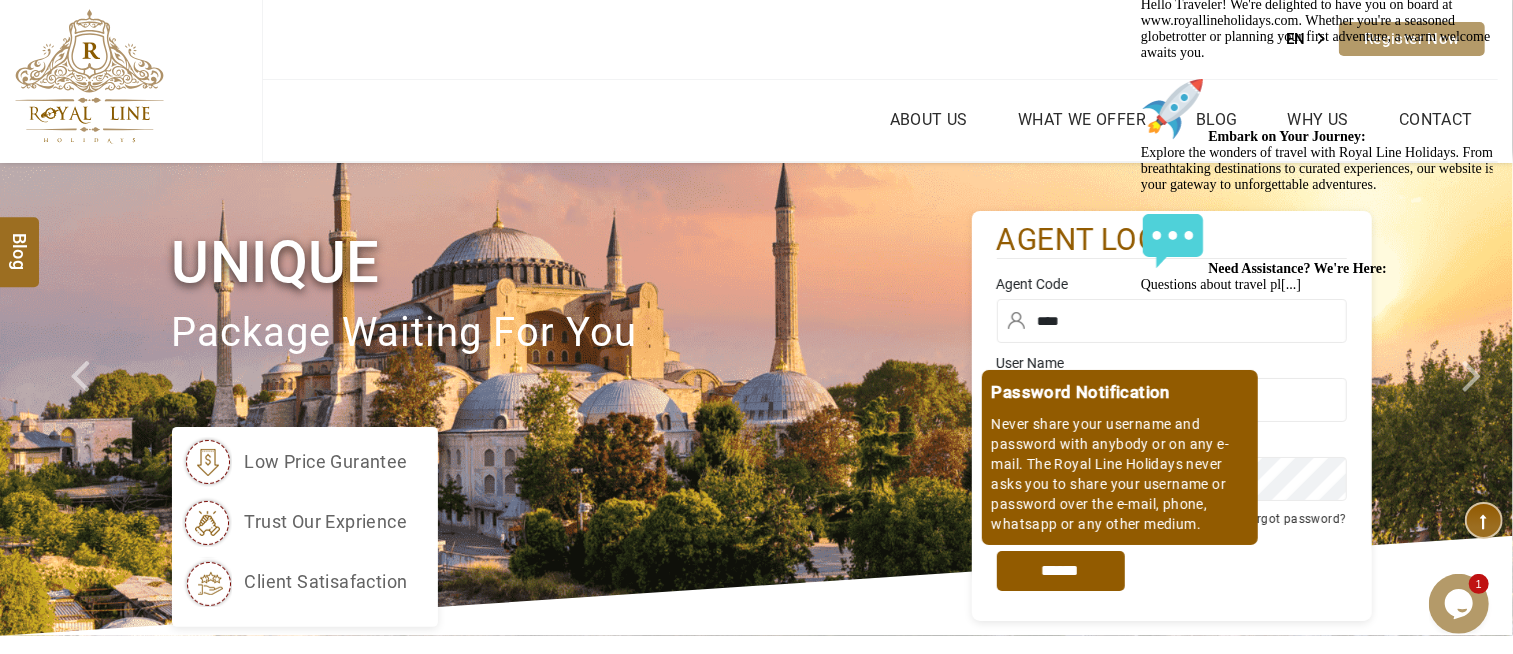 click on "*****" at bounding box center (1061, 571) 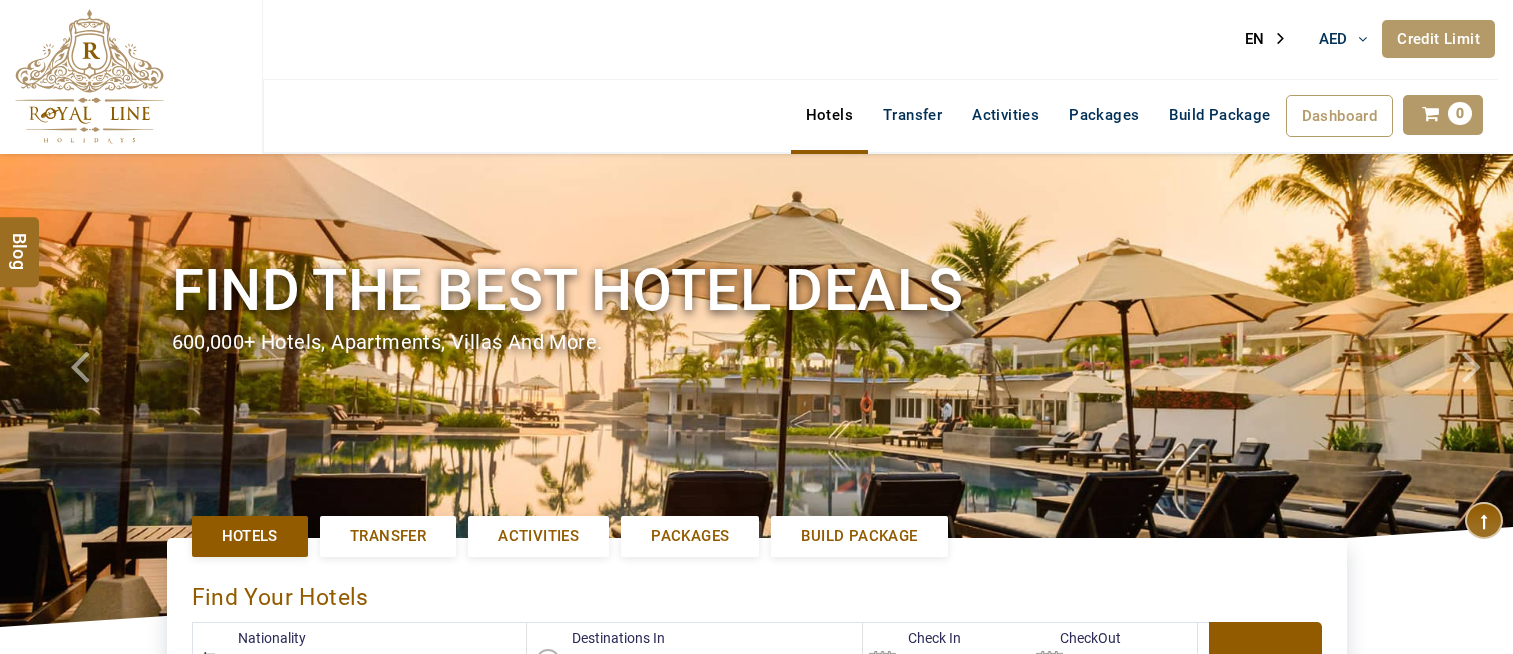 scroll, scrollTop: 222, scrollLeft: 0, axis: vertical 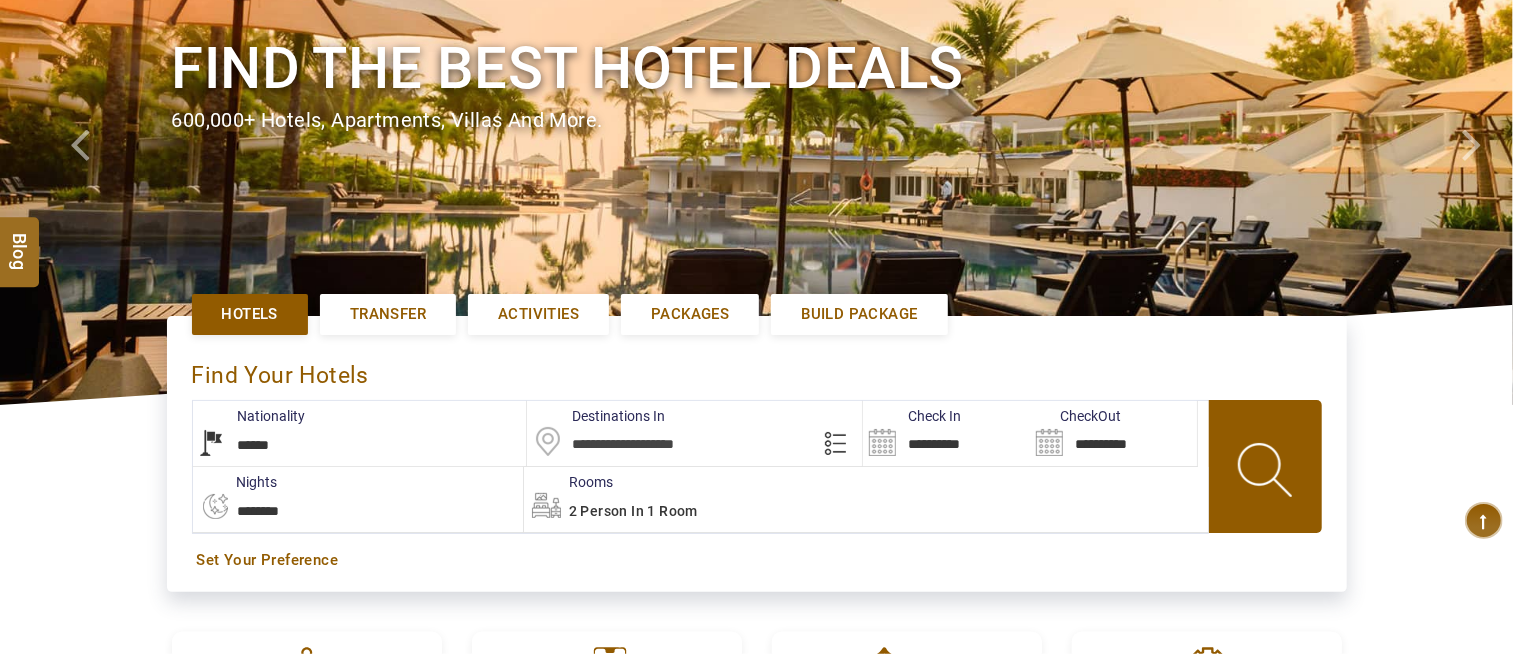 click at bounding box center [694, 433] 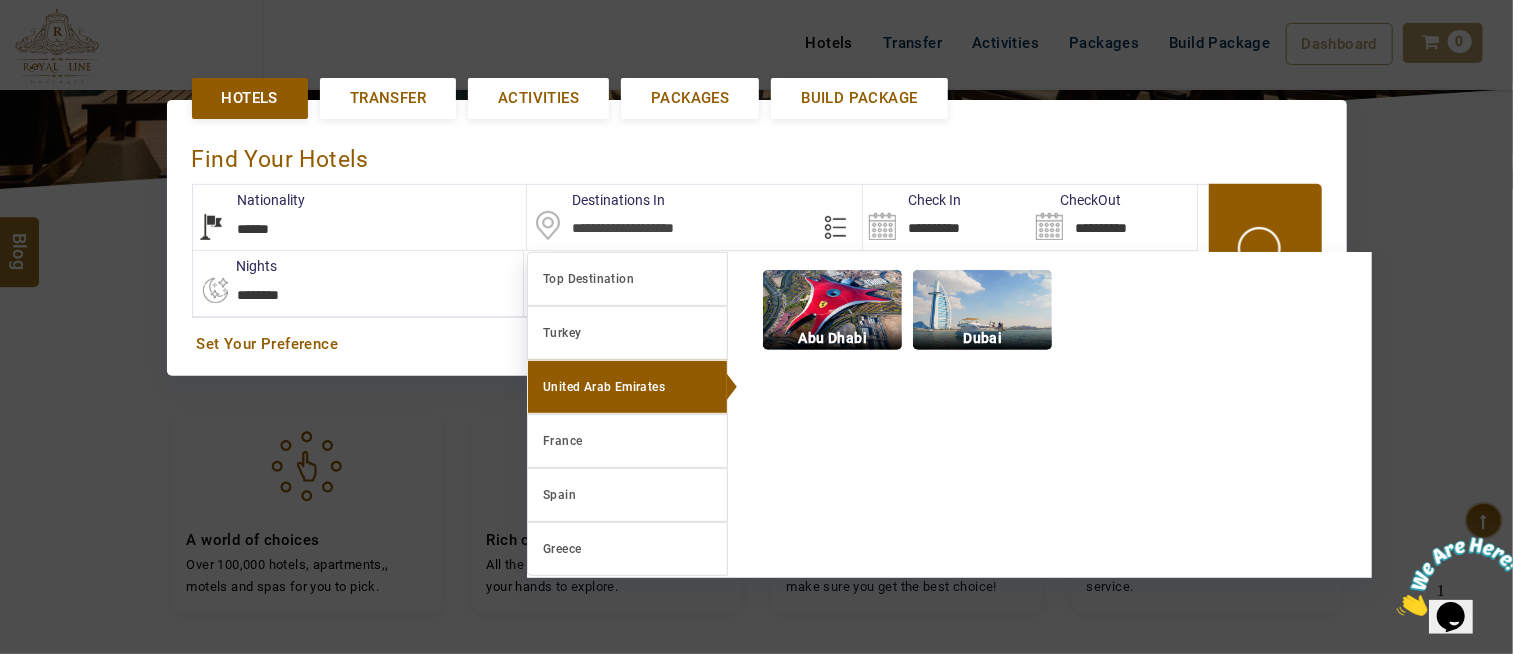 scroll, scrollTop: 0, scrollLeft: 0, axis: both 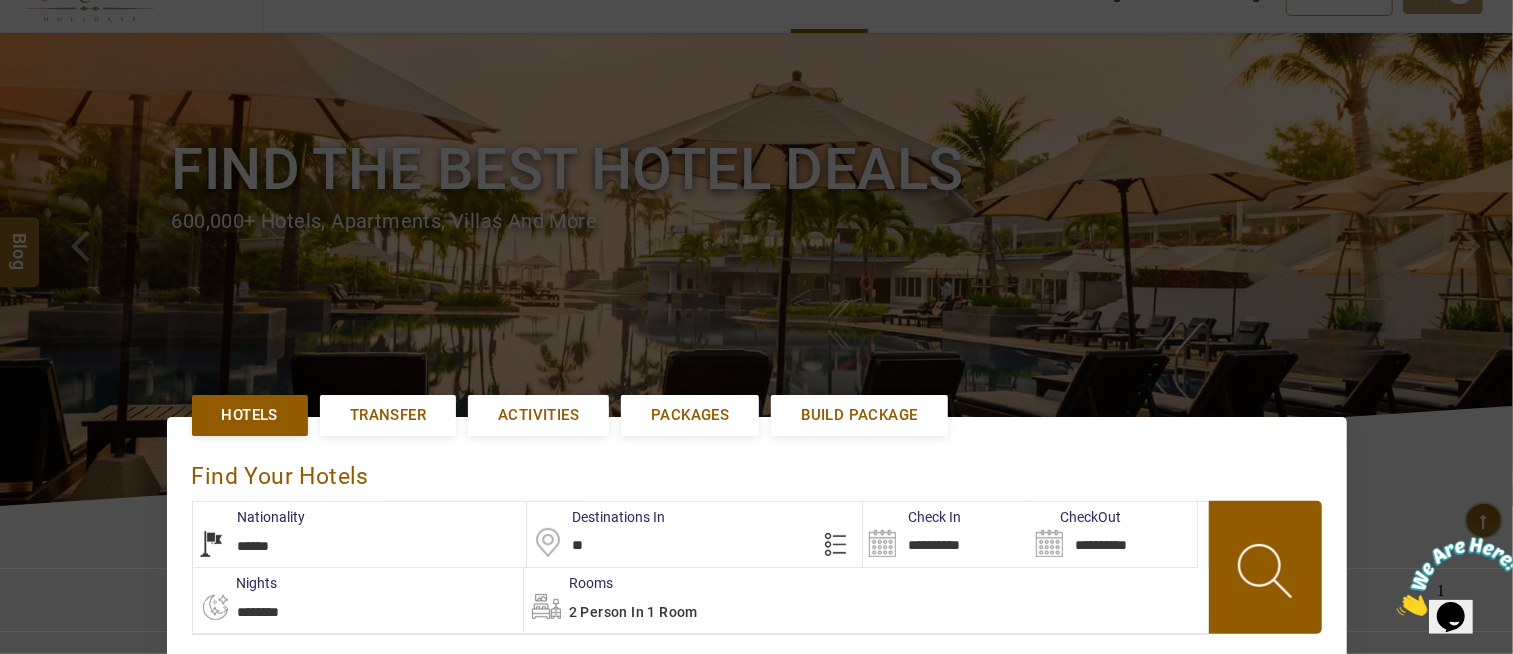 type on "**" 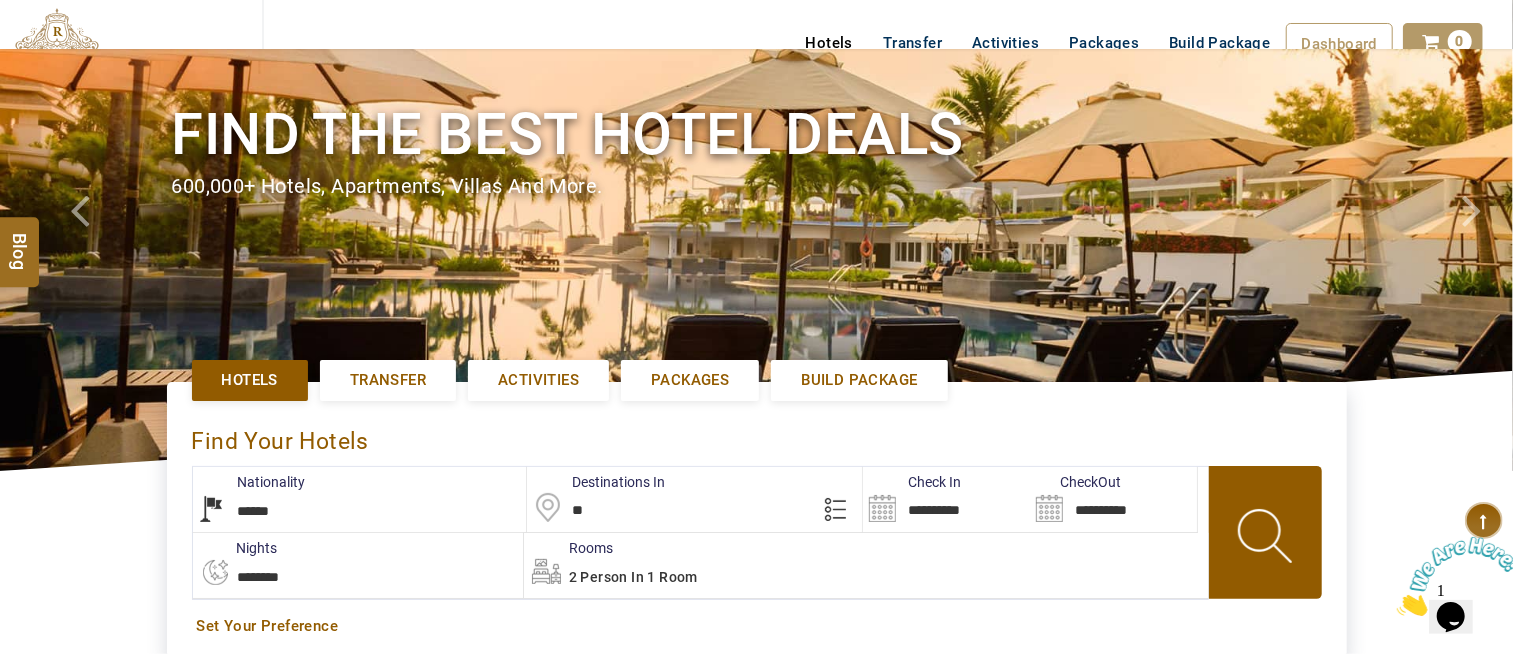 scroll, scrollTop: 10, scrollLeft: 0, axis: vertical 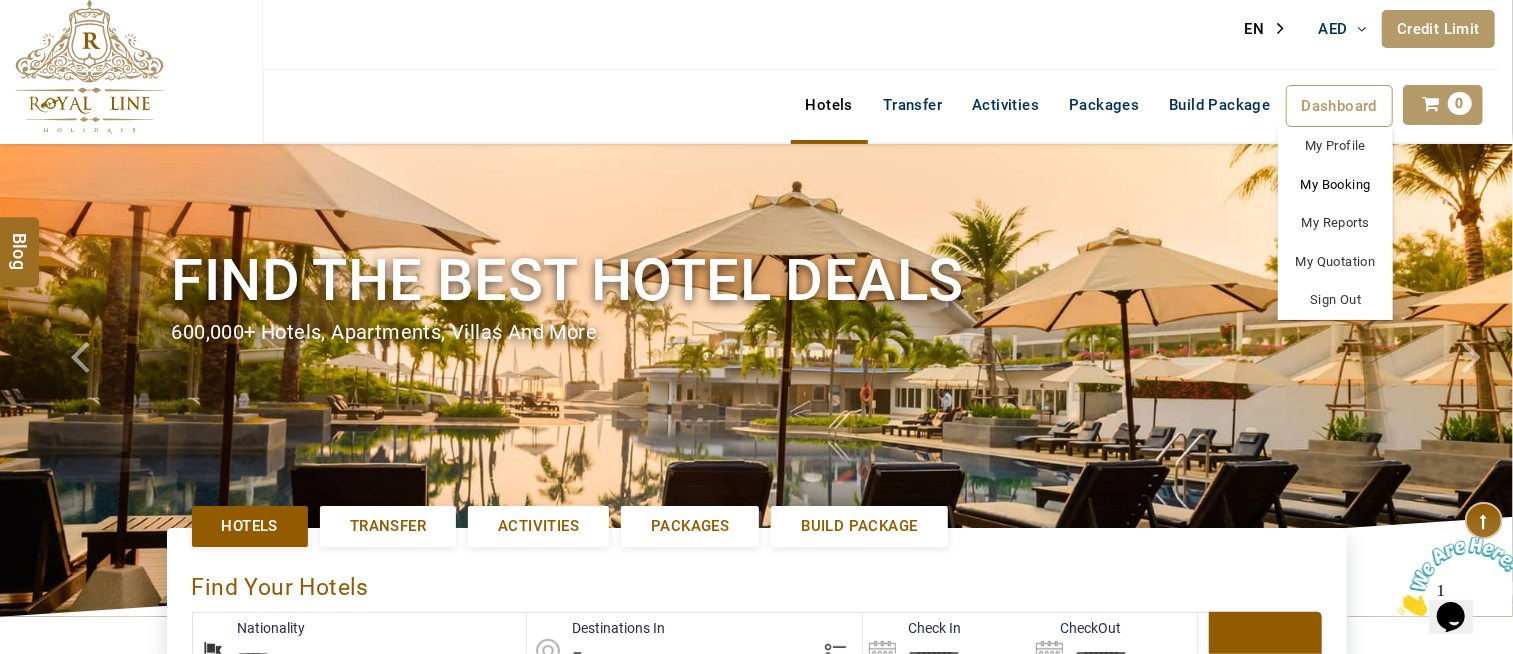click on "My Booking" at bounding box center [1335, 185] 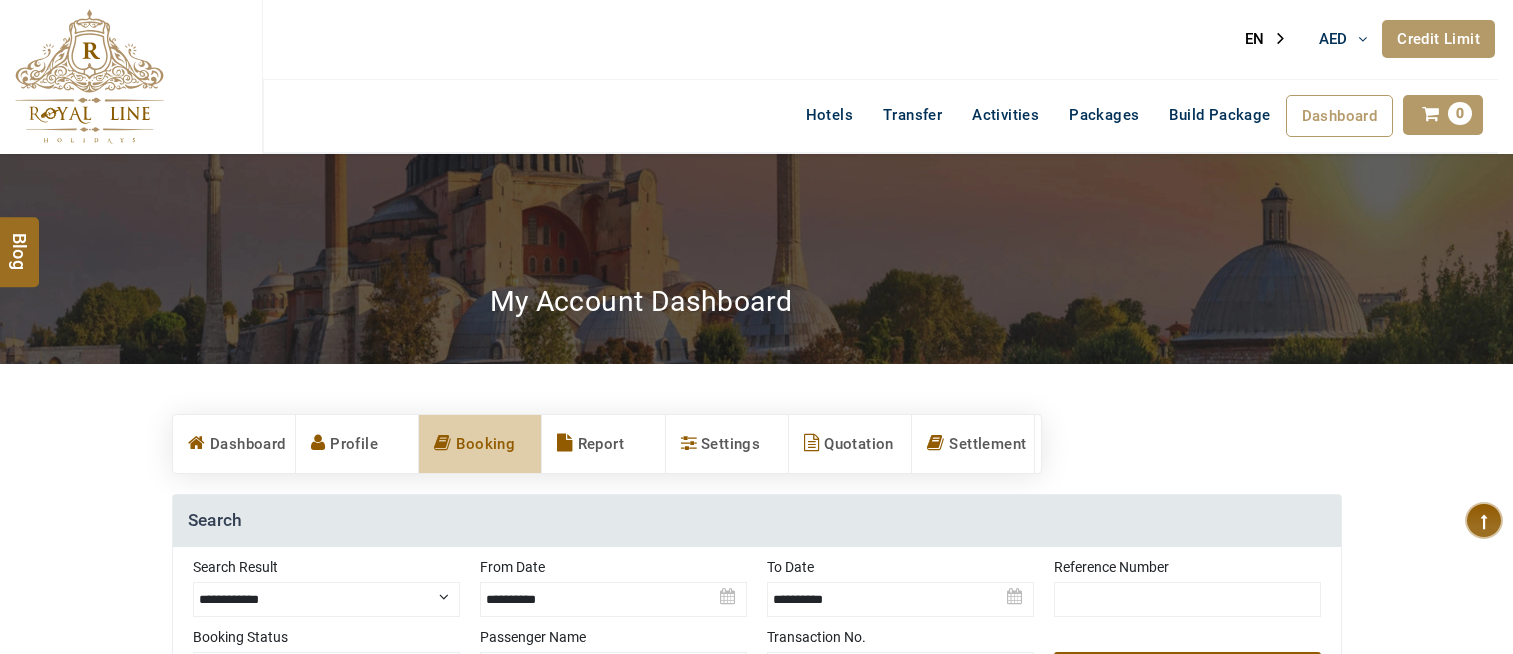 scroll, scrollTop: 333, scrollLeft: 0, axis: vertical 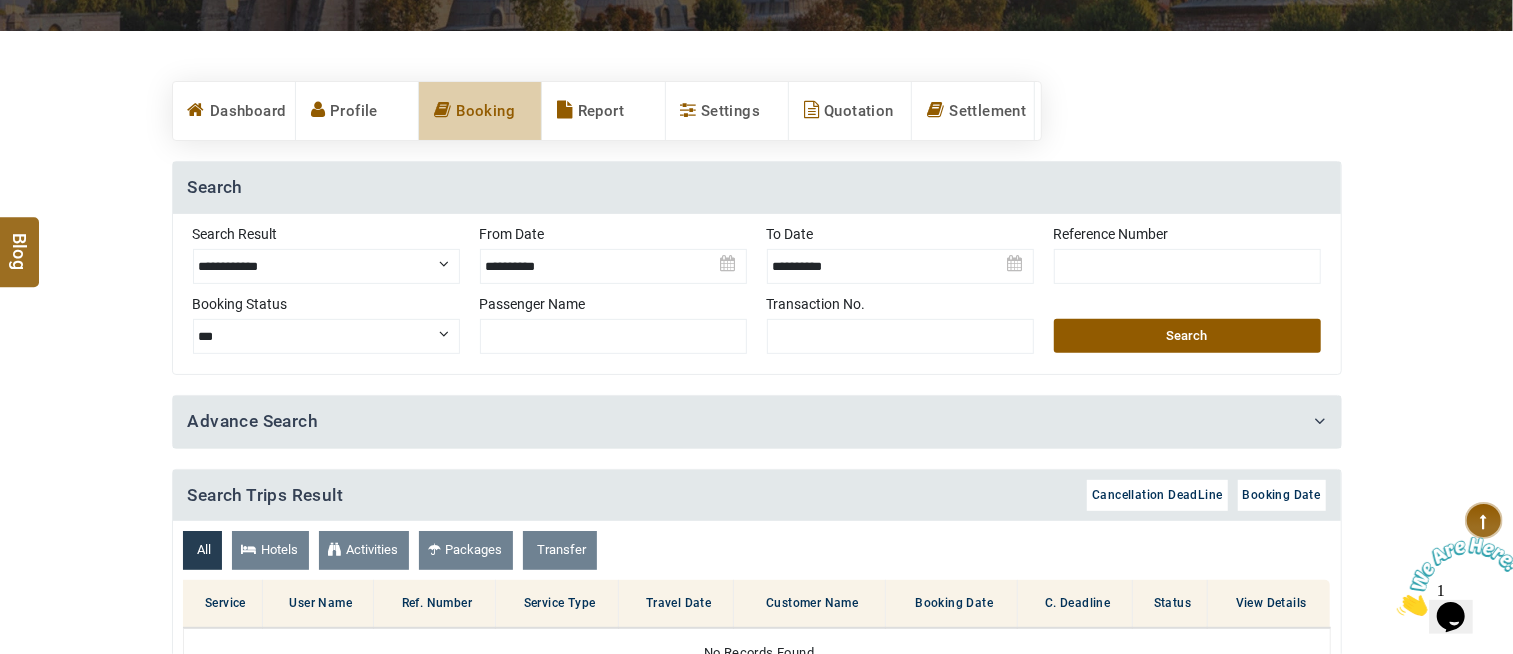 click on "**********" at bounding box center (326, 266) 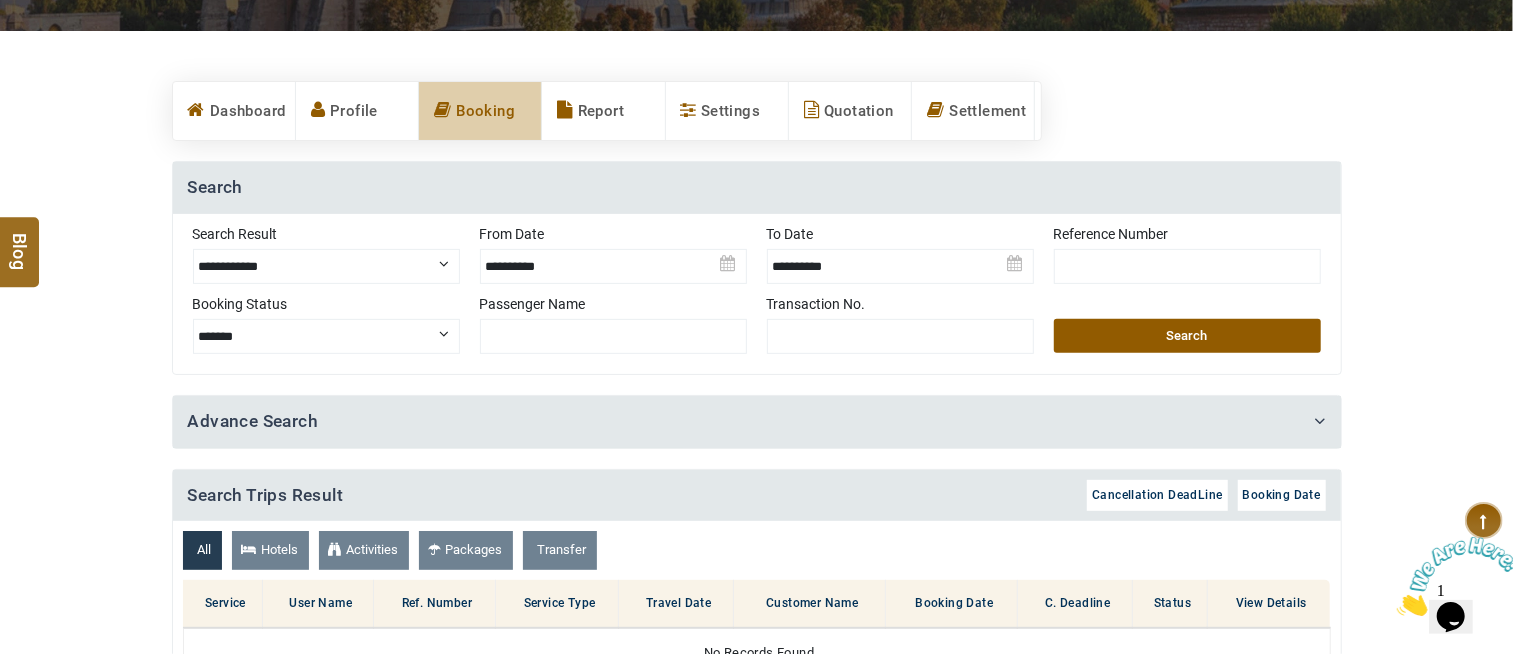 click on "**********" at bounding box center (326, 336) 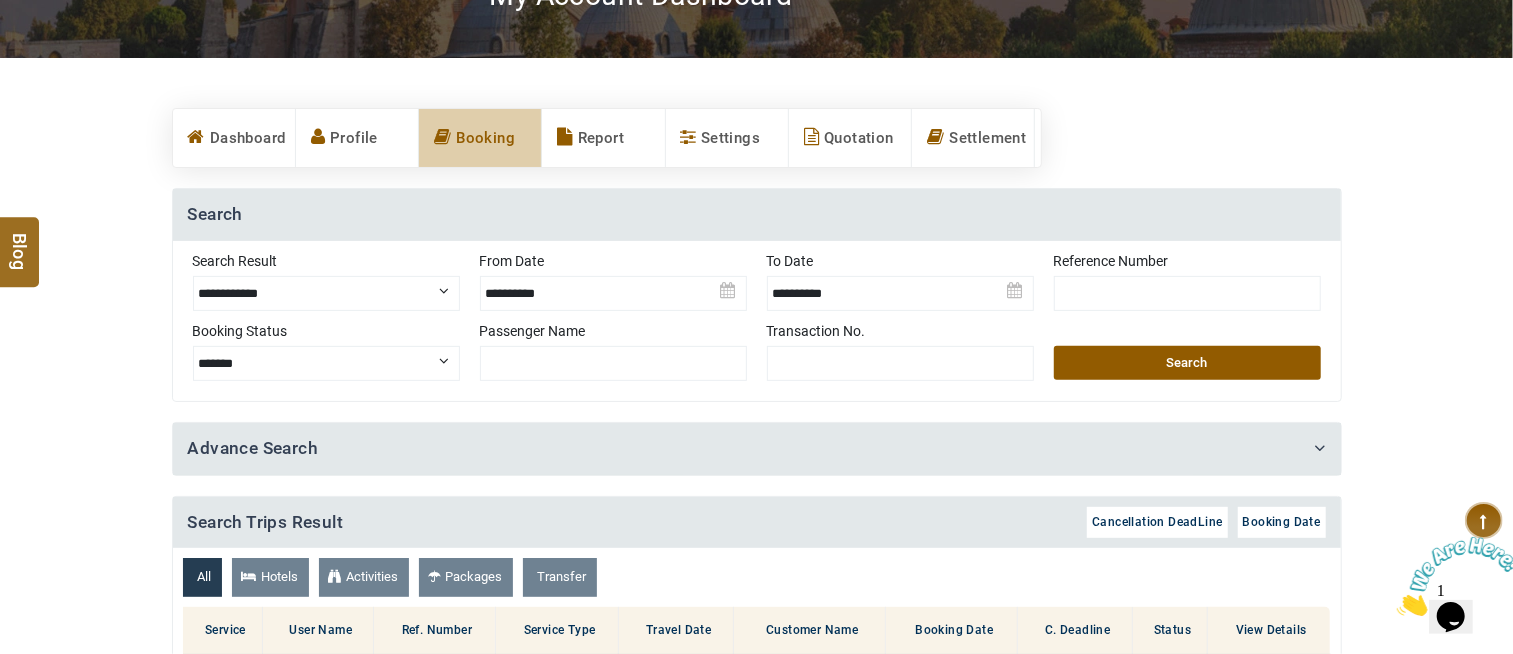 scroll, scrollTop: 333, scrollLeft: 0, axis: vertical 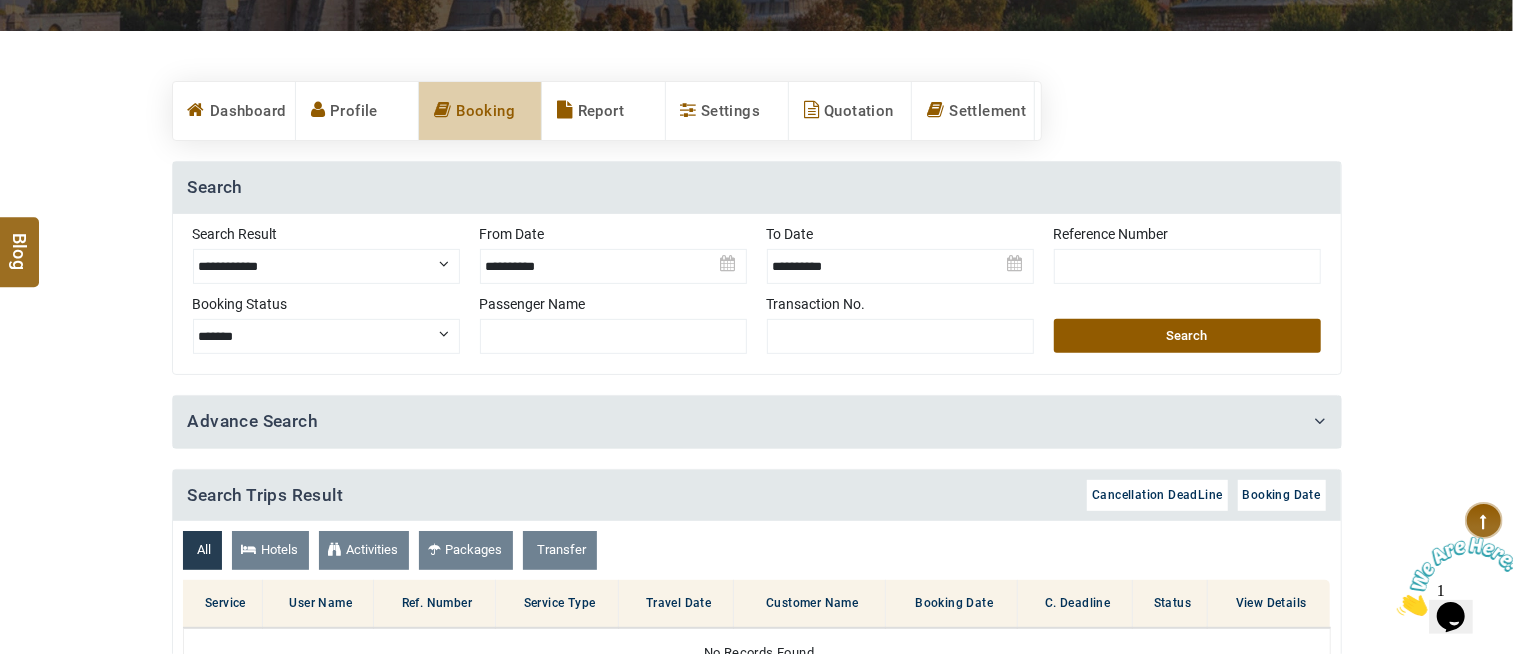 click on "**********" at bounding box center (326, 336) 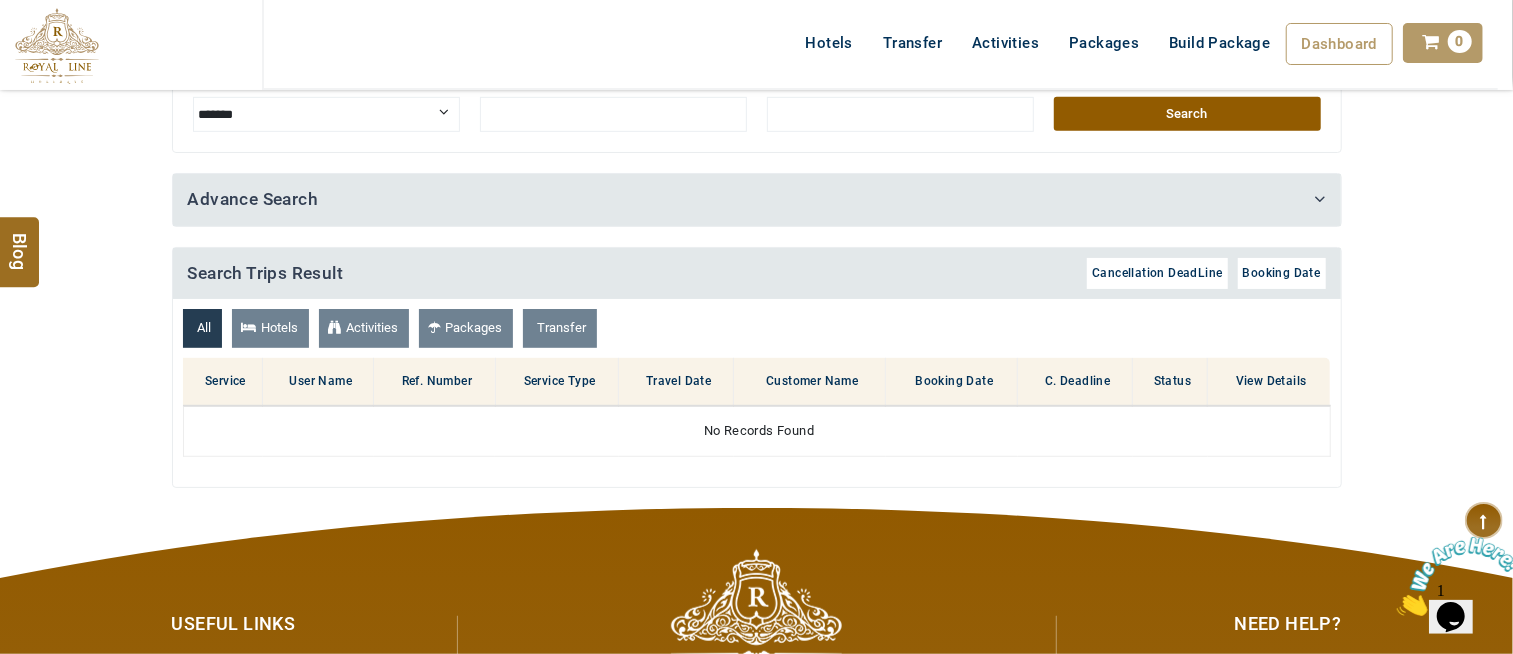 scroll, scrollTop: 333, scrollLeft: 0, axis: vertical 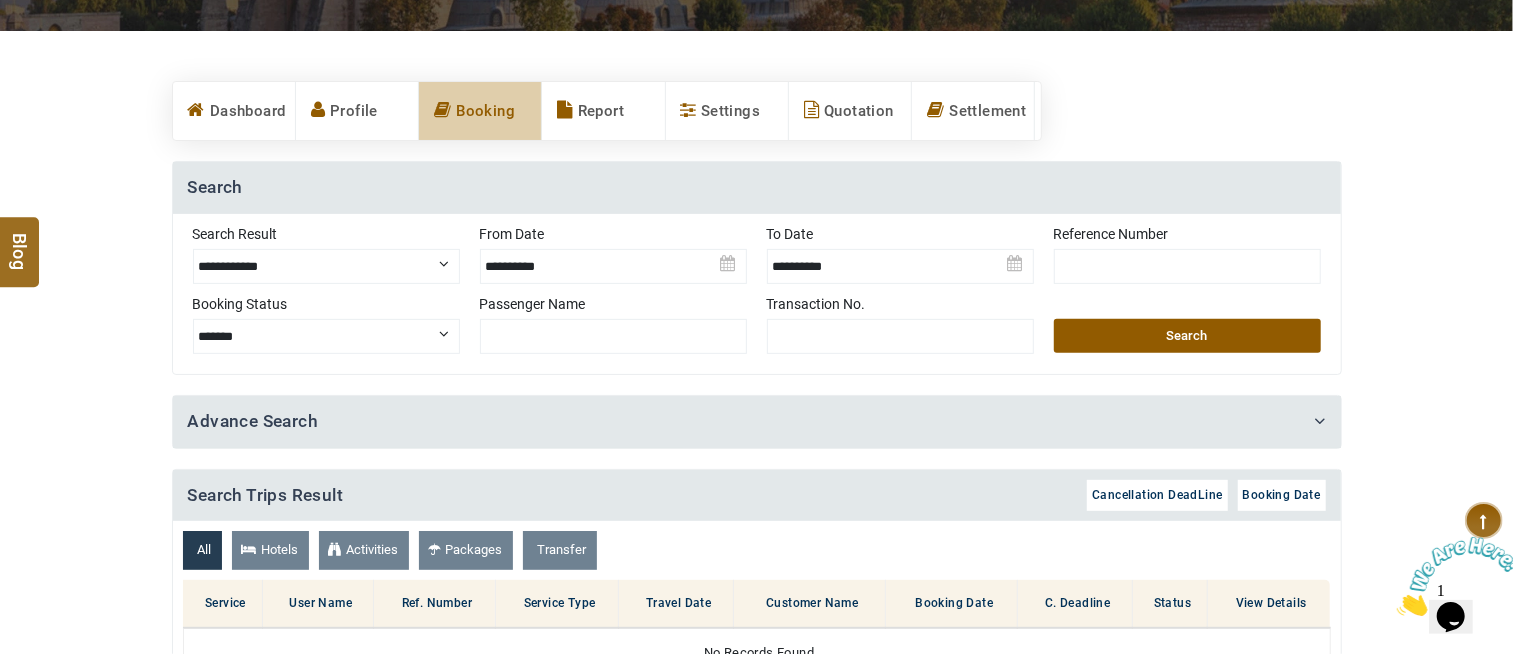 click on "**********" at bounding box center [326, 336] 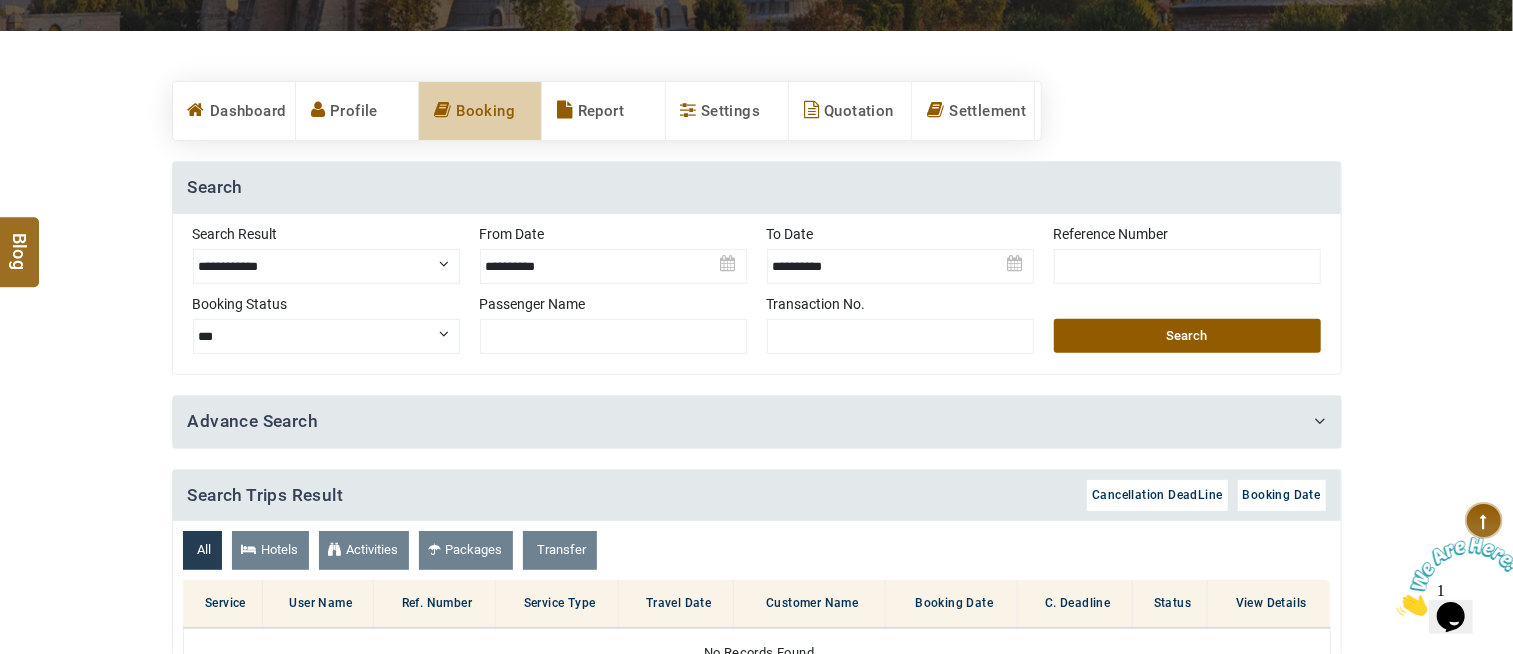 click on "**********" at bounding box center (326, 336) 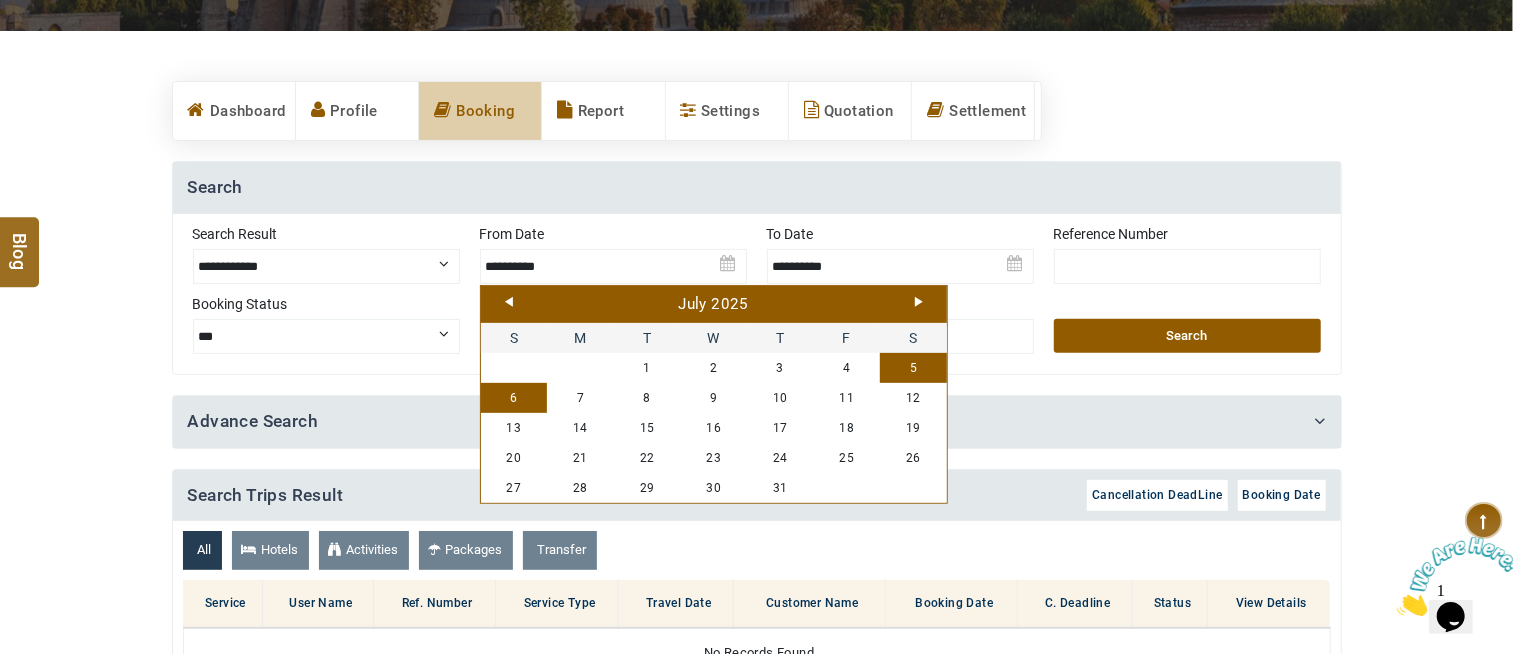 click on "Prev" at bounding box center [509, 302] 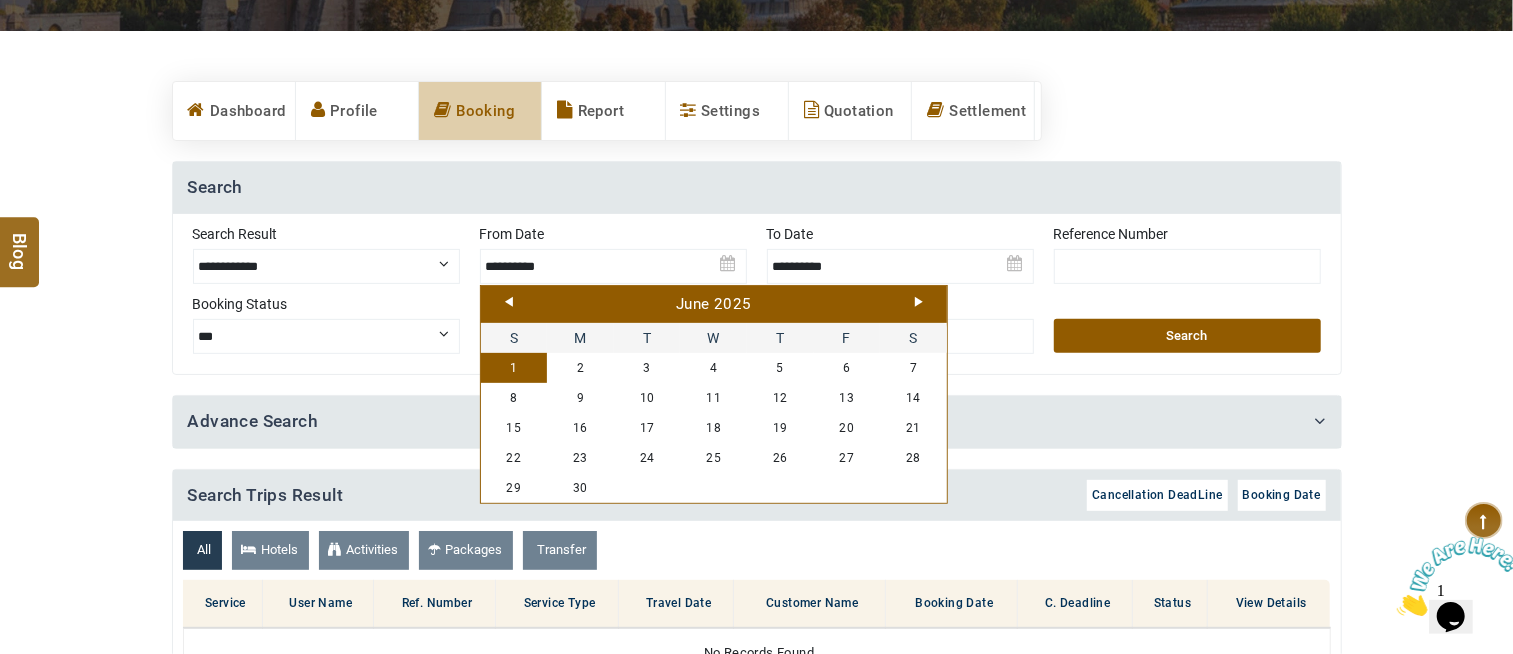 click on "1" at bounding box center (514, 368) 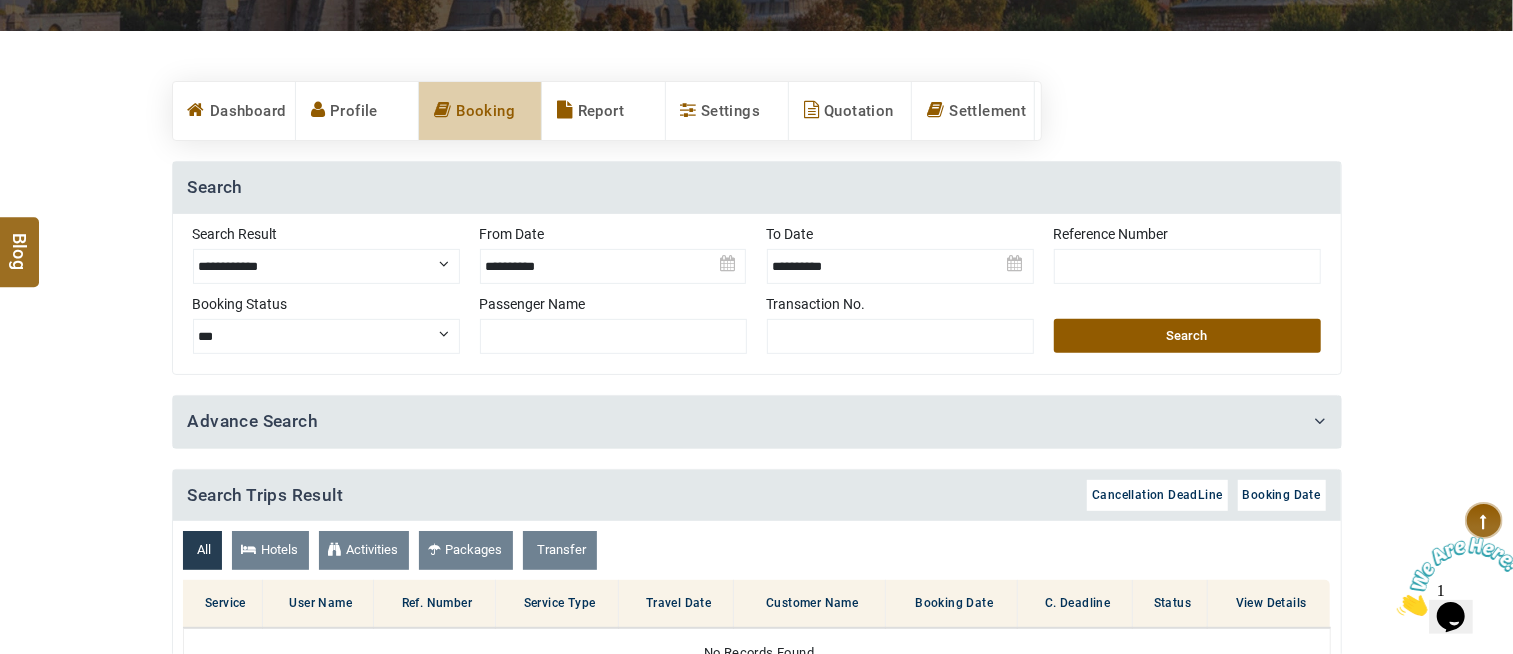 click on "Search" at bounding box center [1187, 336] 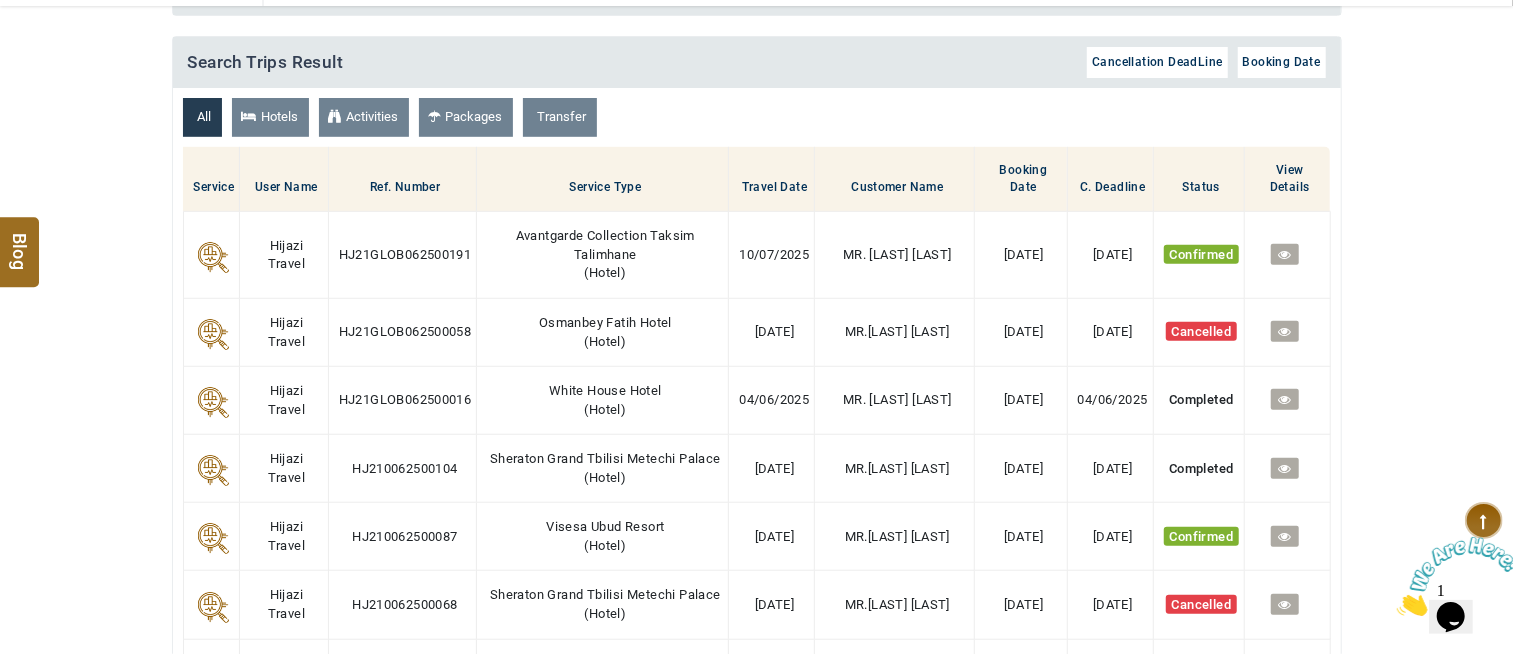 scroll, scrollTop: 777, scrollLeft: 0, axis: vertical 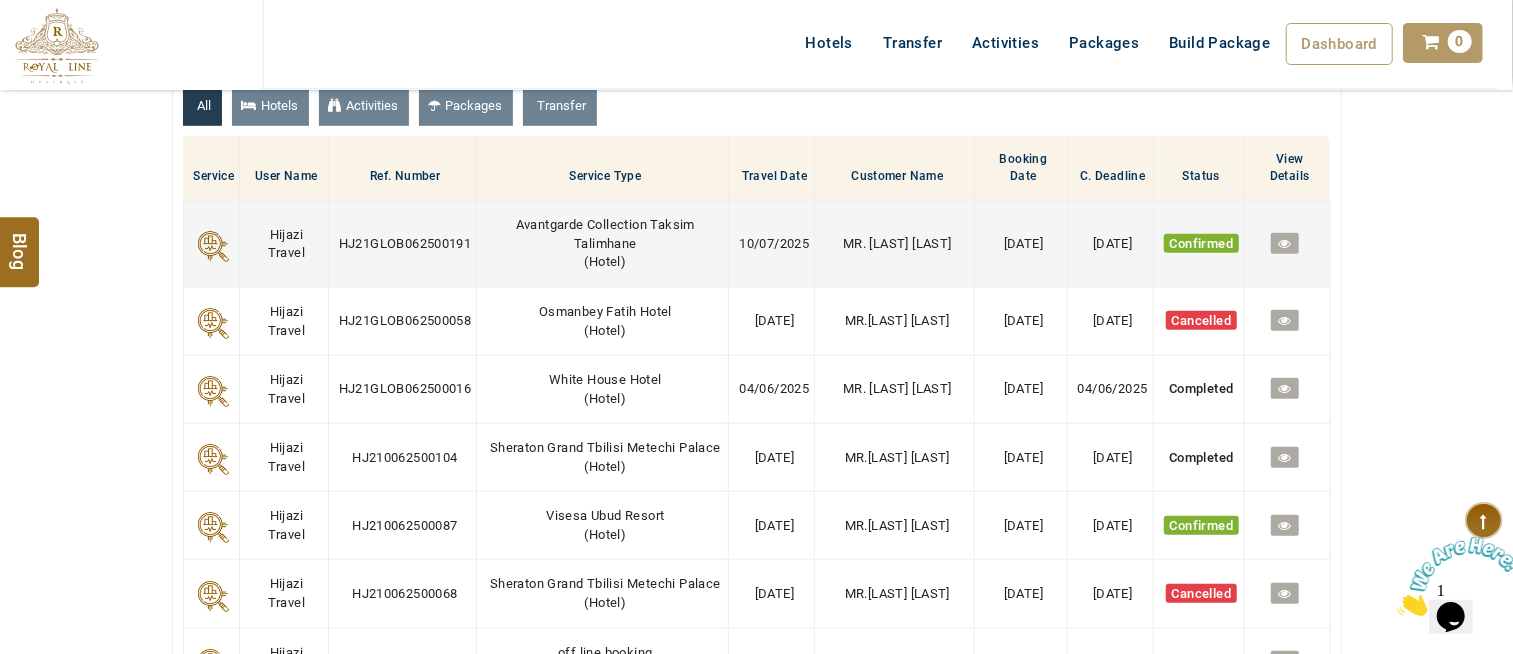 click at bounding box center (1284, 243) 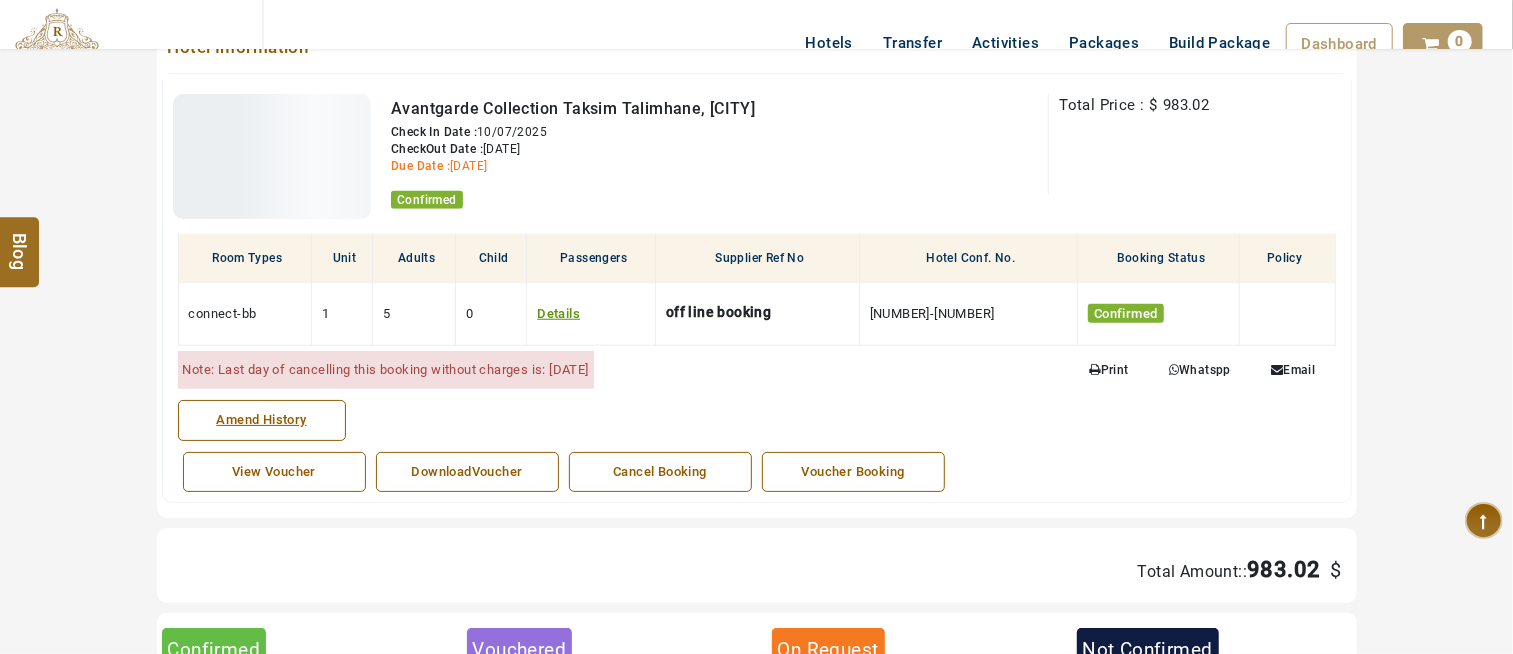 scroll, scrollTop: 1190, scrollLeft: 0, axis: vertical 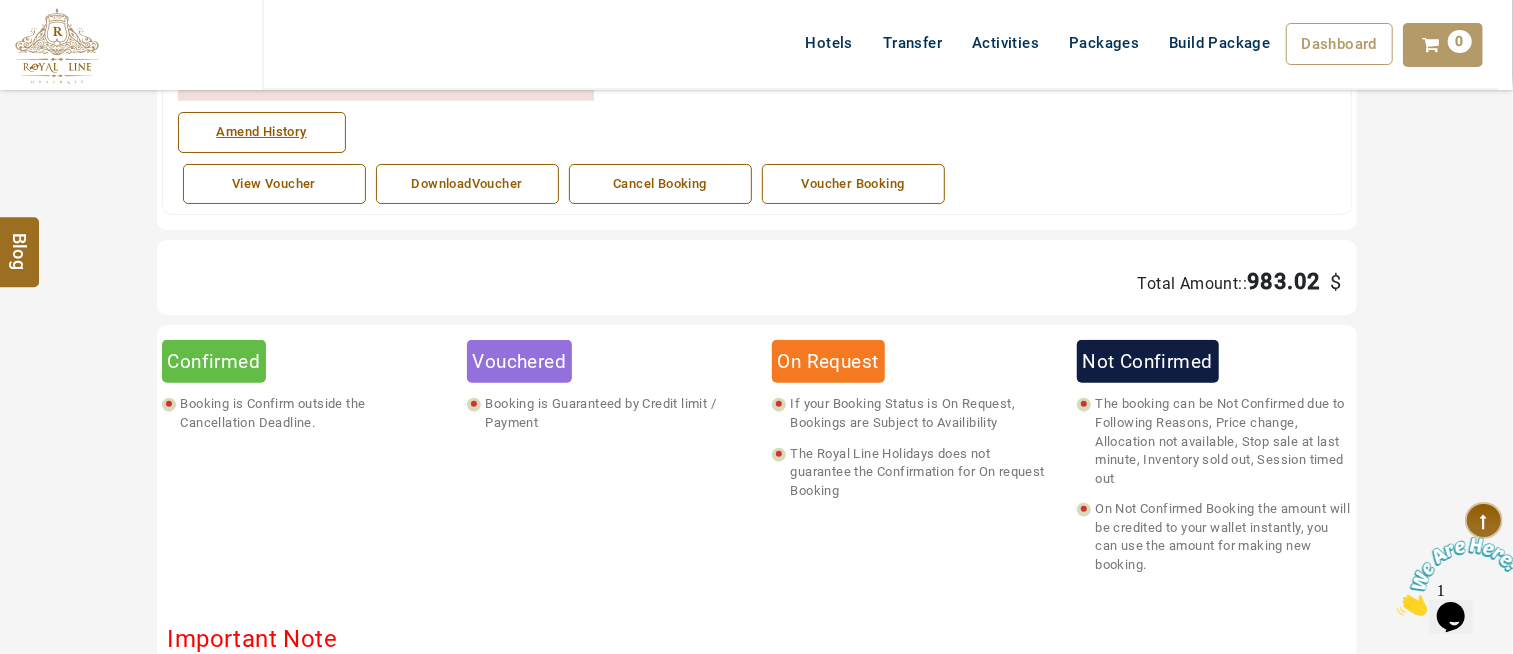 click on "DownloadVoucher" at bounding box center (467, 184) 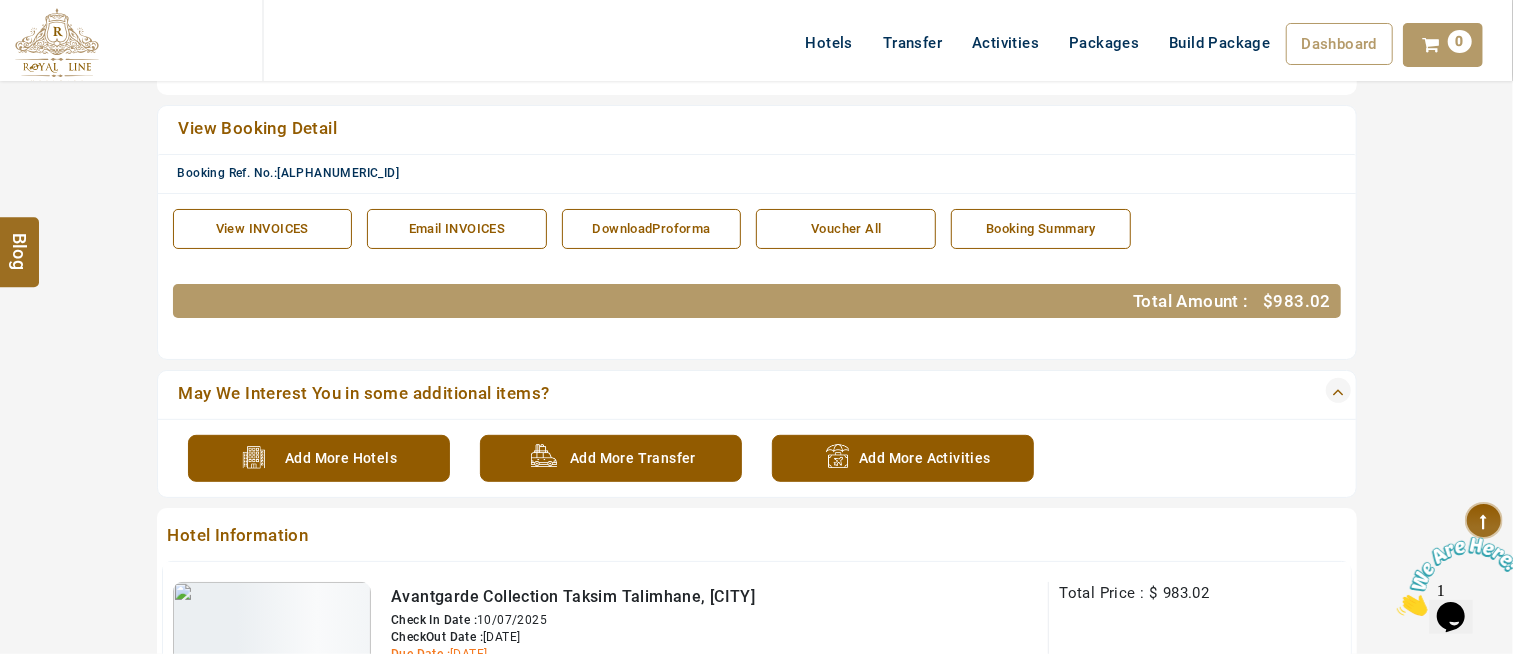 scroll, scrollTop: 190, scrollLeft: 0, axis: vertical 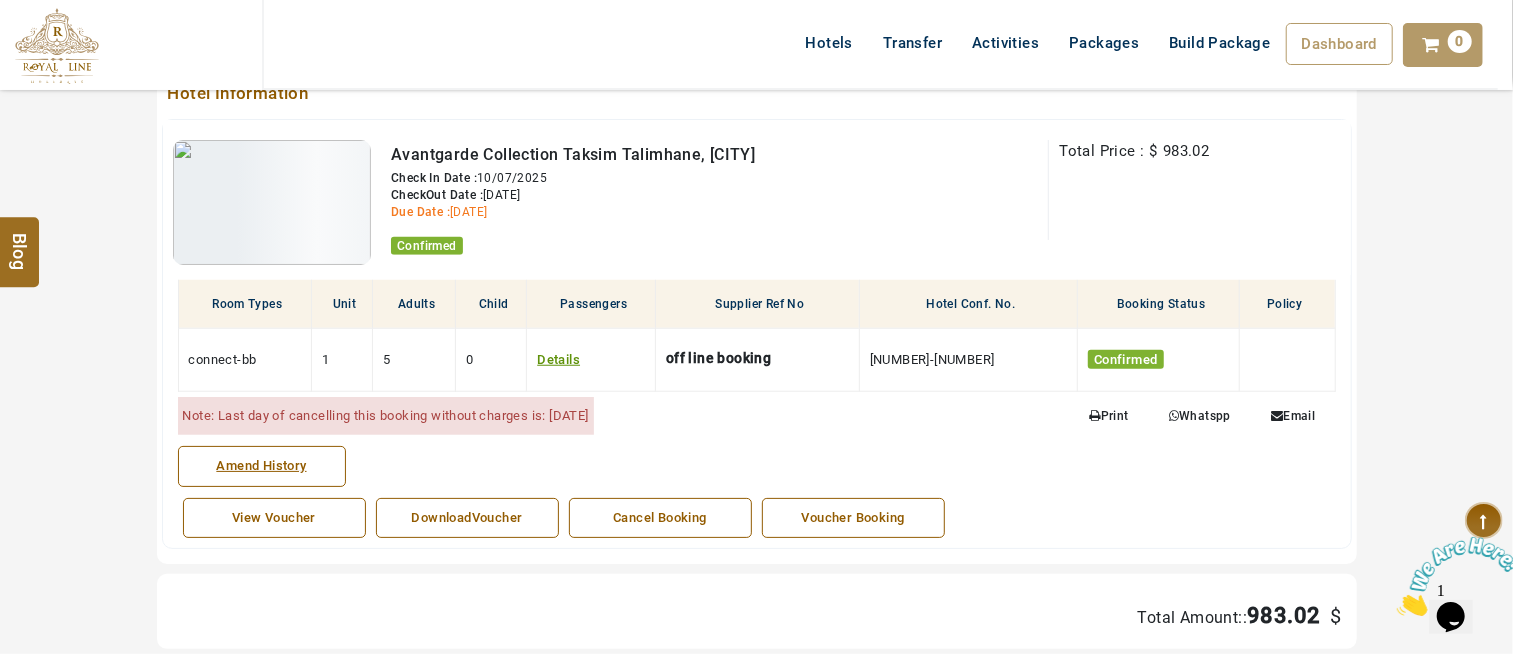 click on "DownloadVoucher" at bounding box center (467, 518) 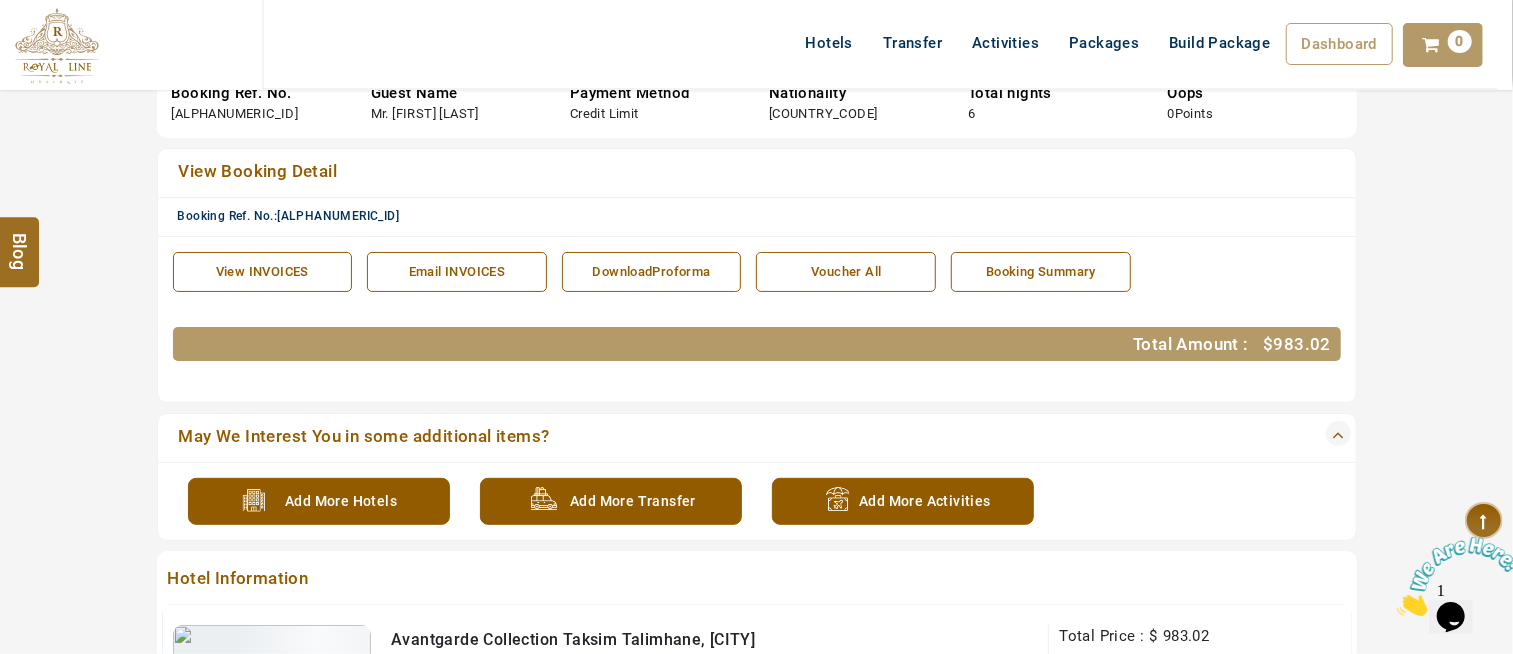 scroll, scrollTop: 301, scrollLeft: 0, axis: vertical 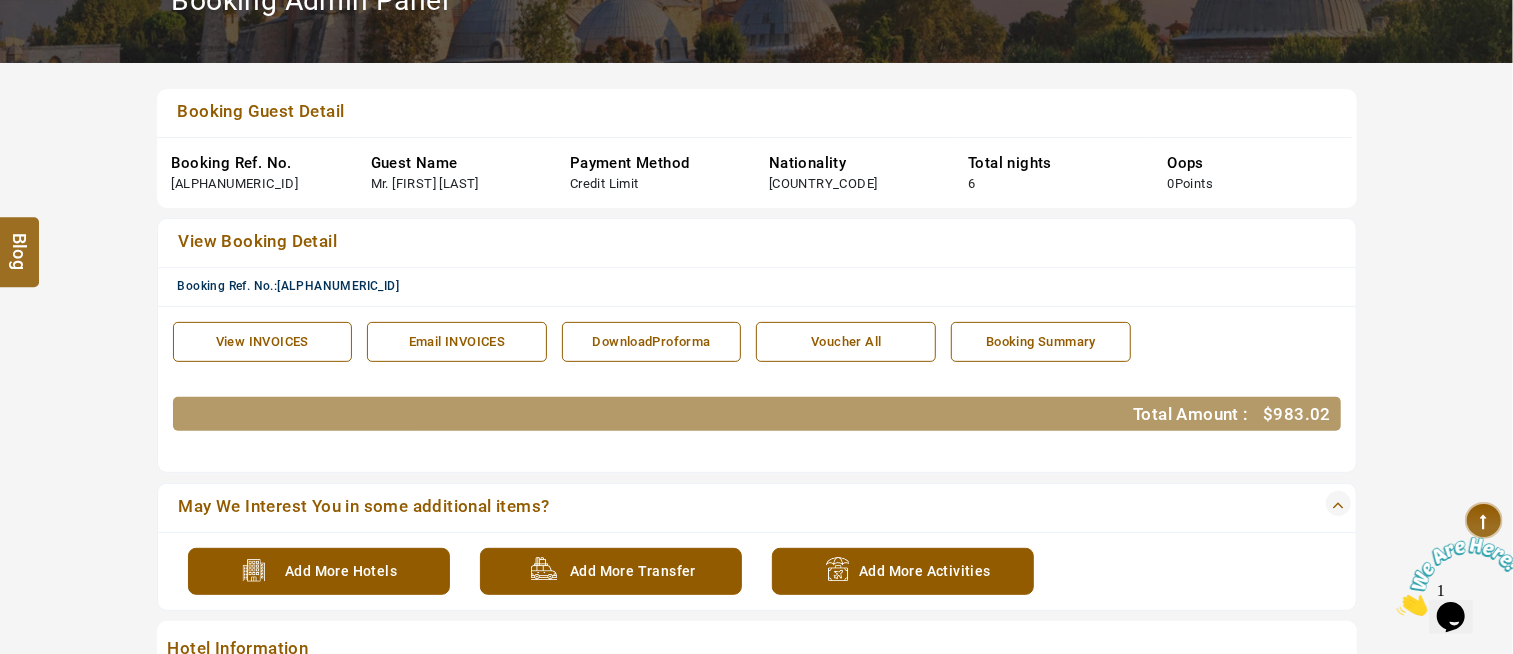 click on "Voucher All" at bounding box center [846, 342] 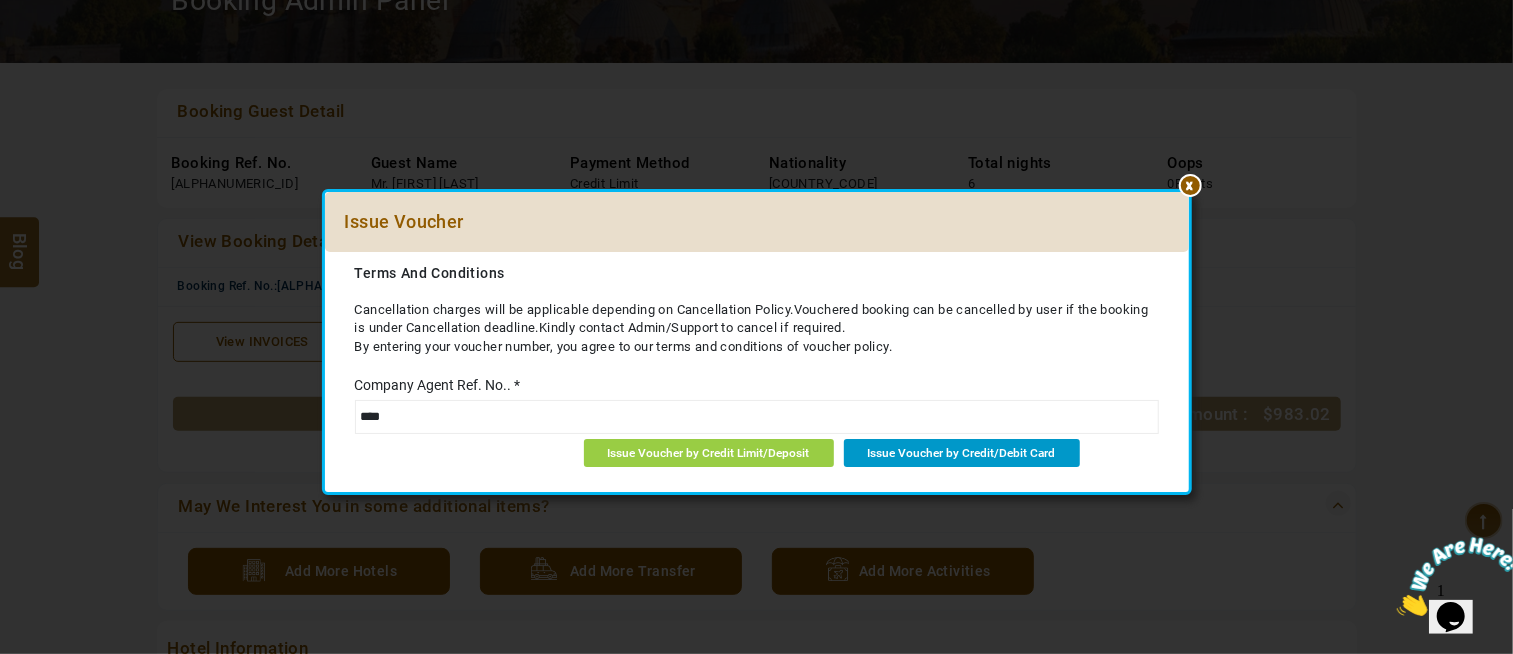type on "****" 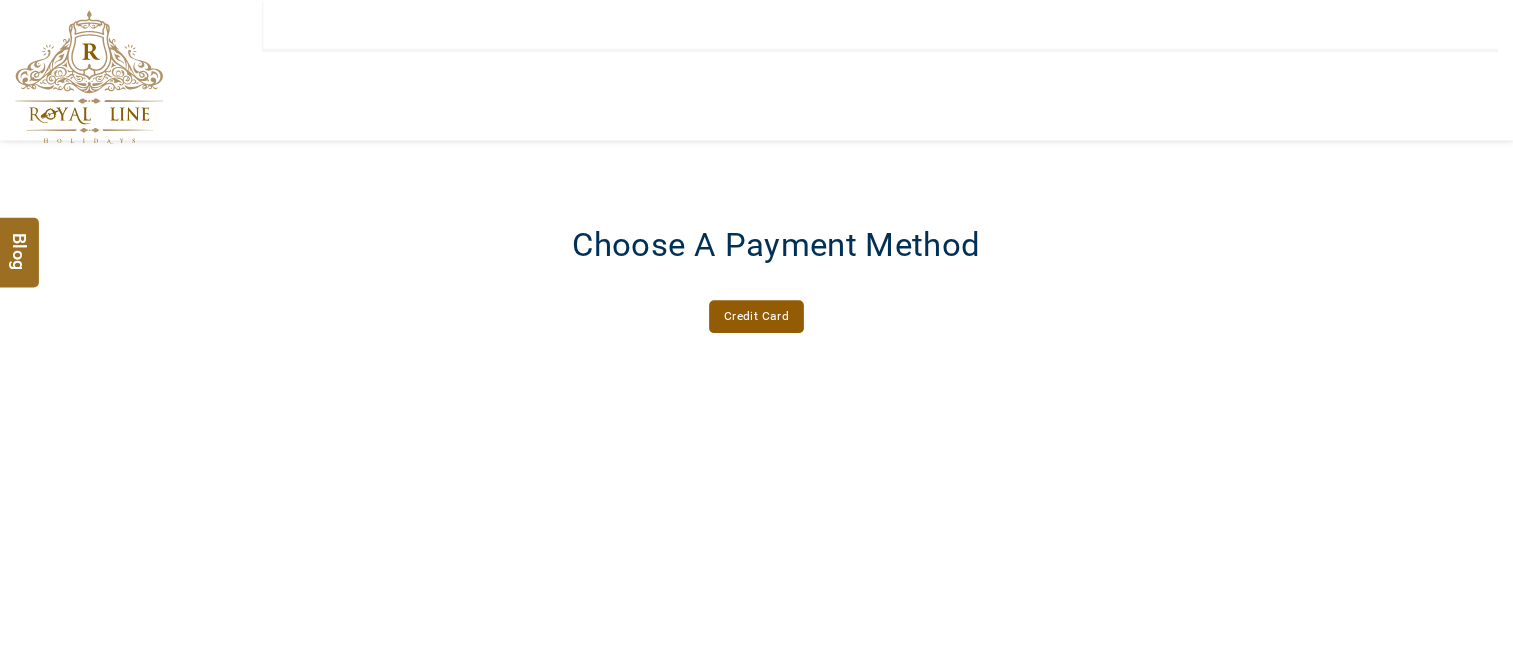 scroll, scrollTop: 0, scrollLeft: 0, axis: both 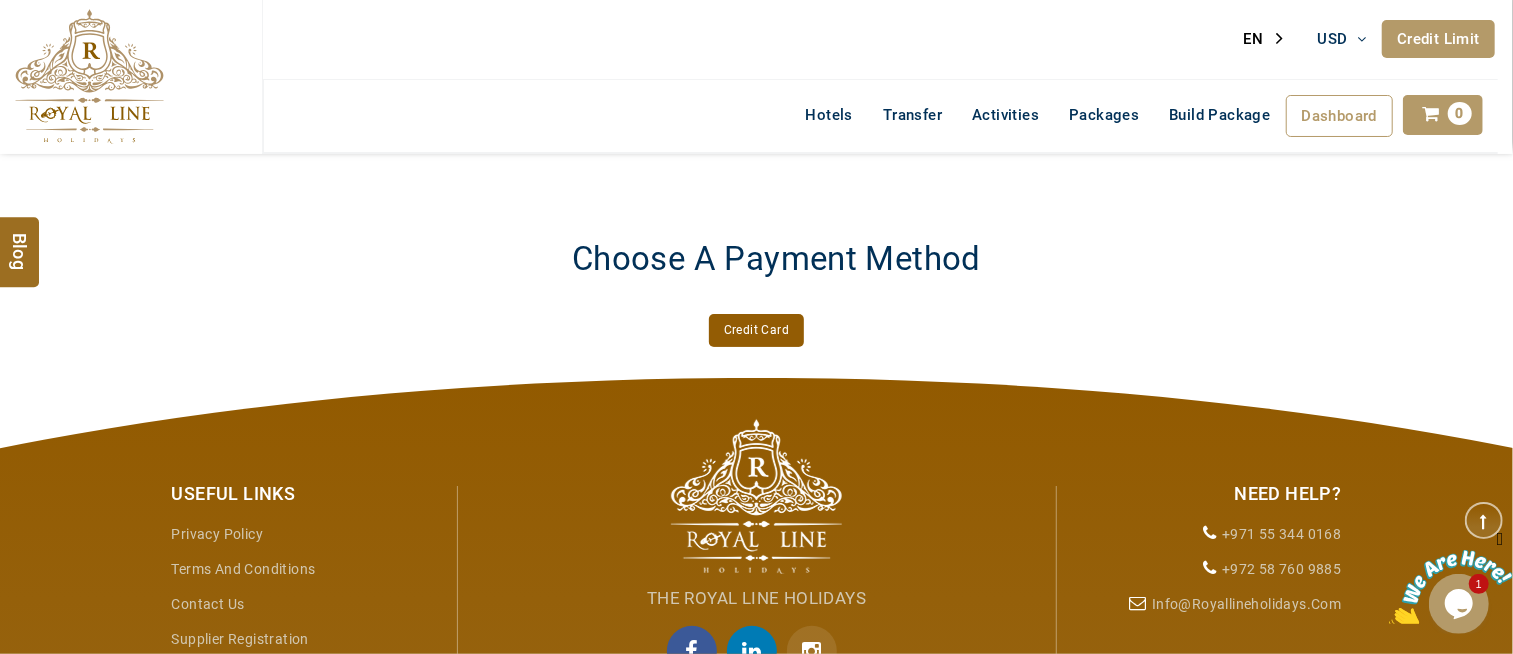 click on "Credit Card" at bounding box center (756, 330) 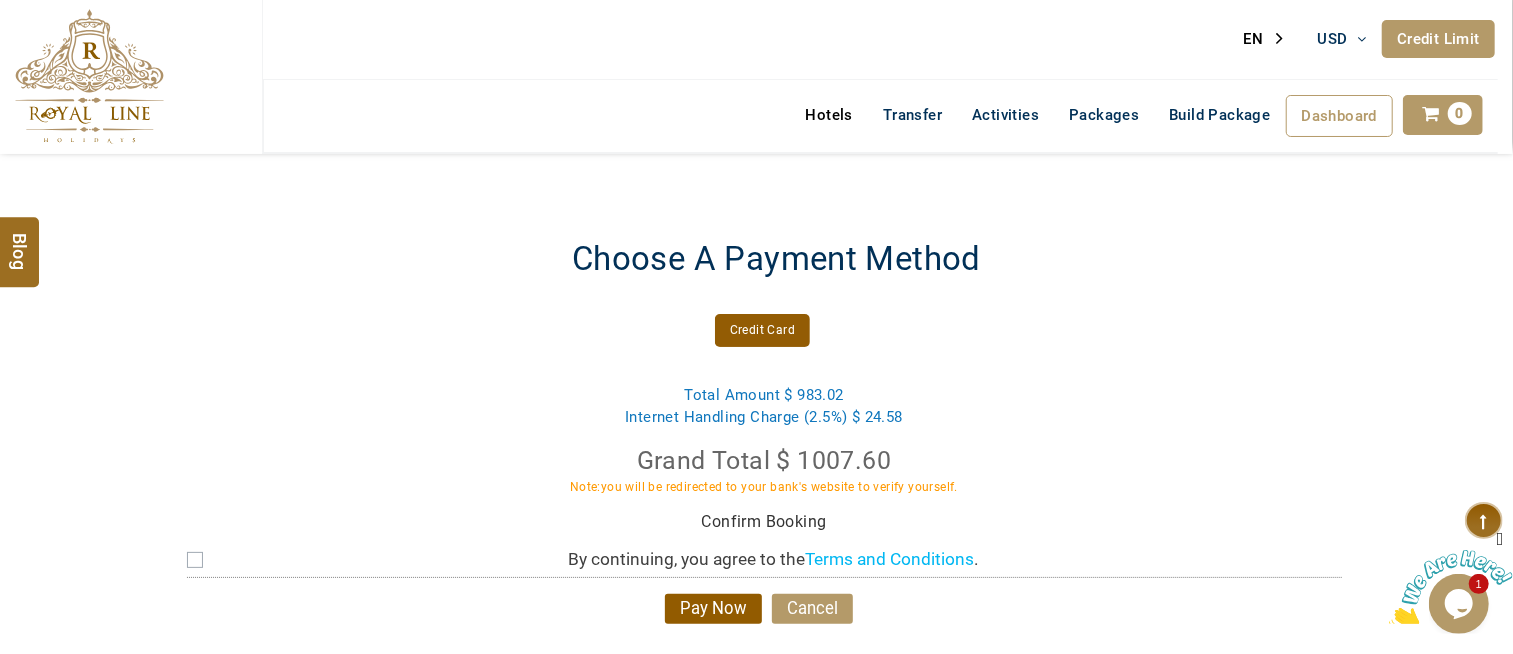 click on "Hotels" at bounding box center (829, 115) 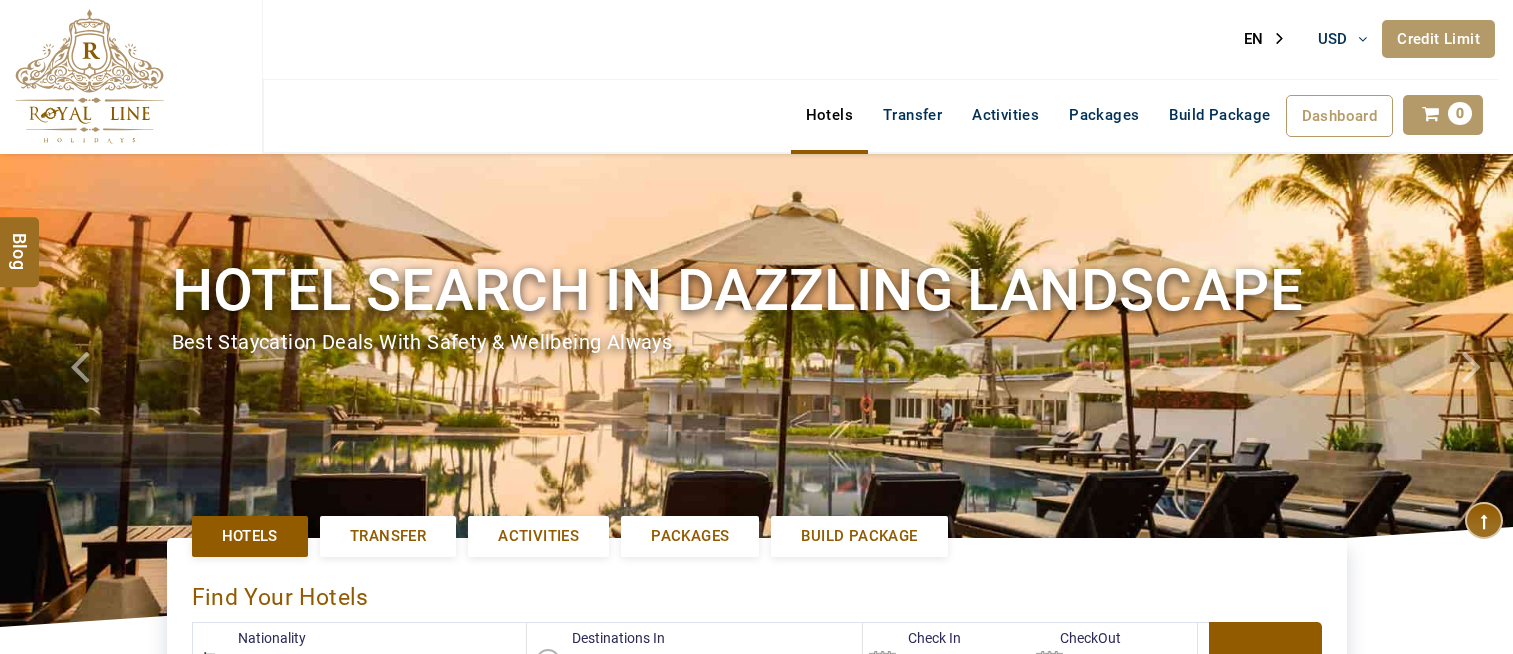 scroll, scrollTop: 0, scrollLeft: 0, axis: both 